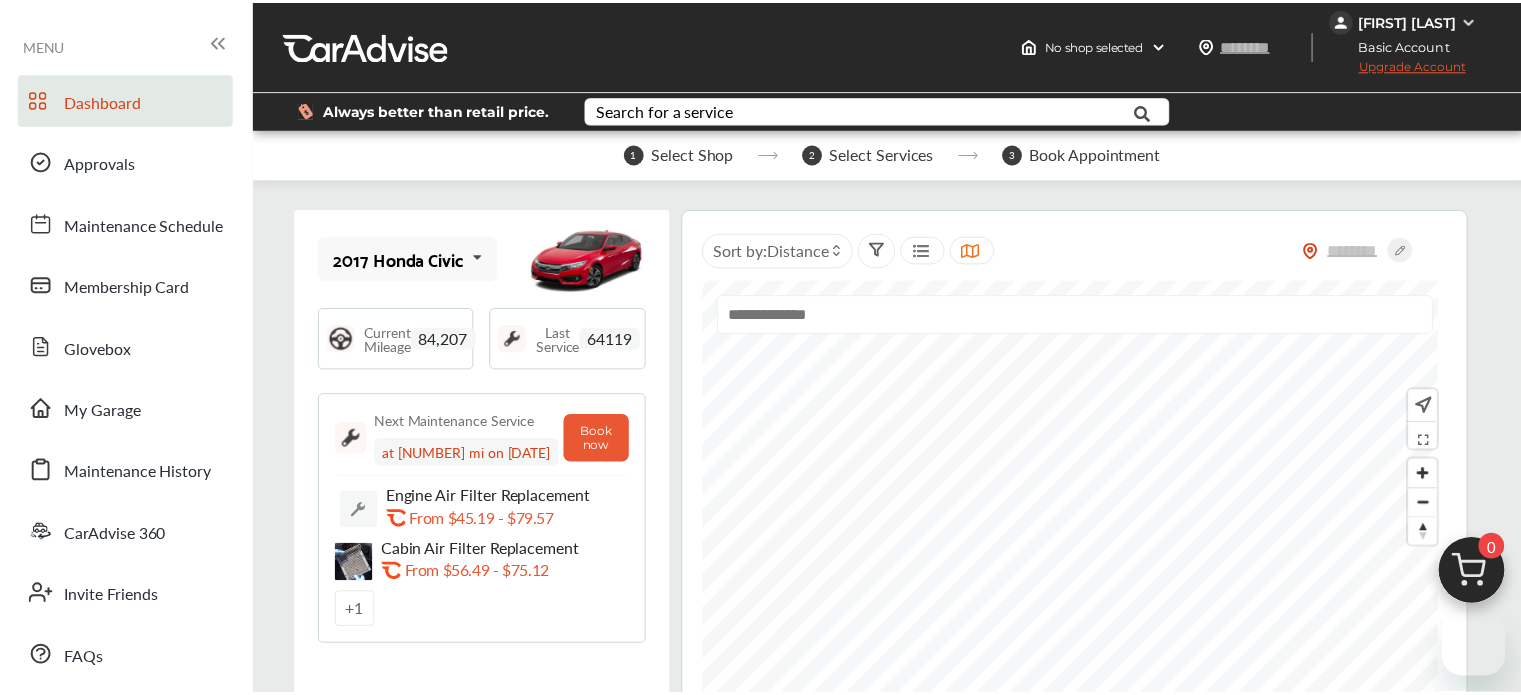 scroll, scrollTop: 0, scrollLeft: 0, axis: both 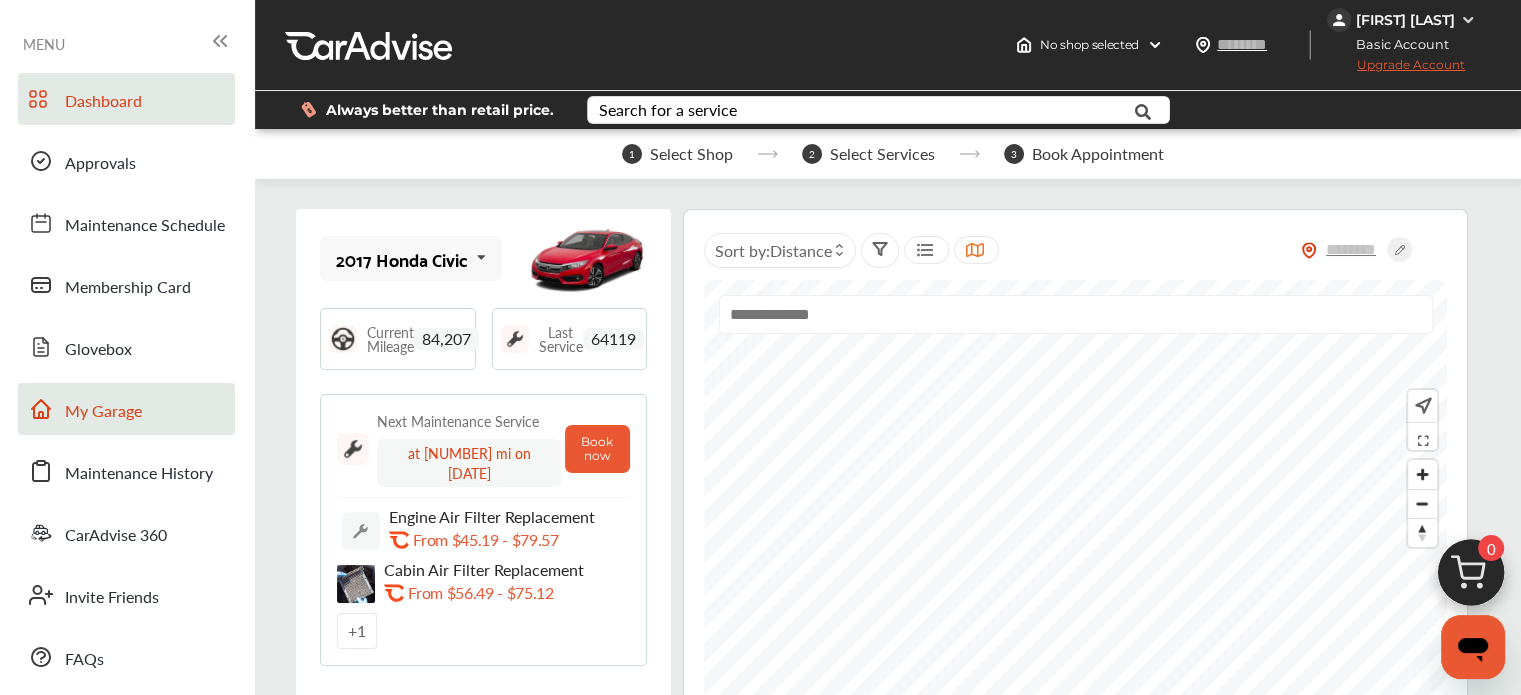 click on "My Garage" at bounding box center (126, 409) 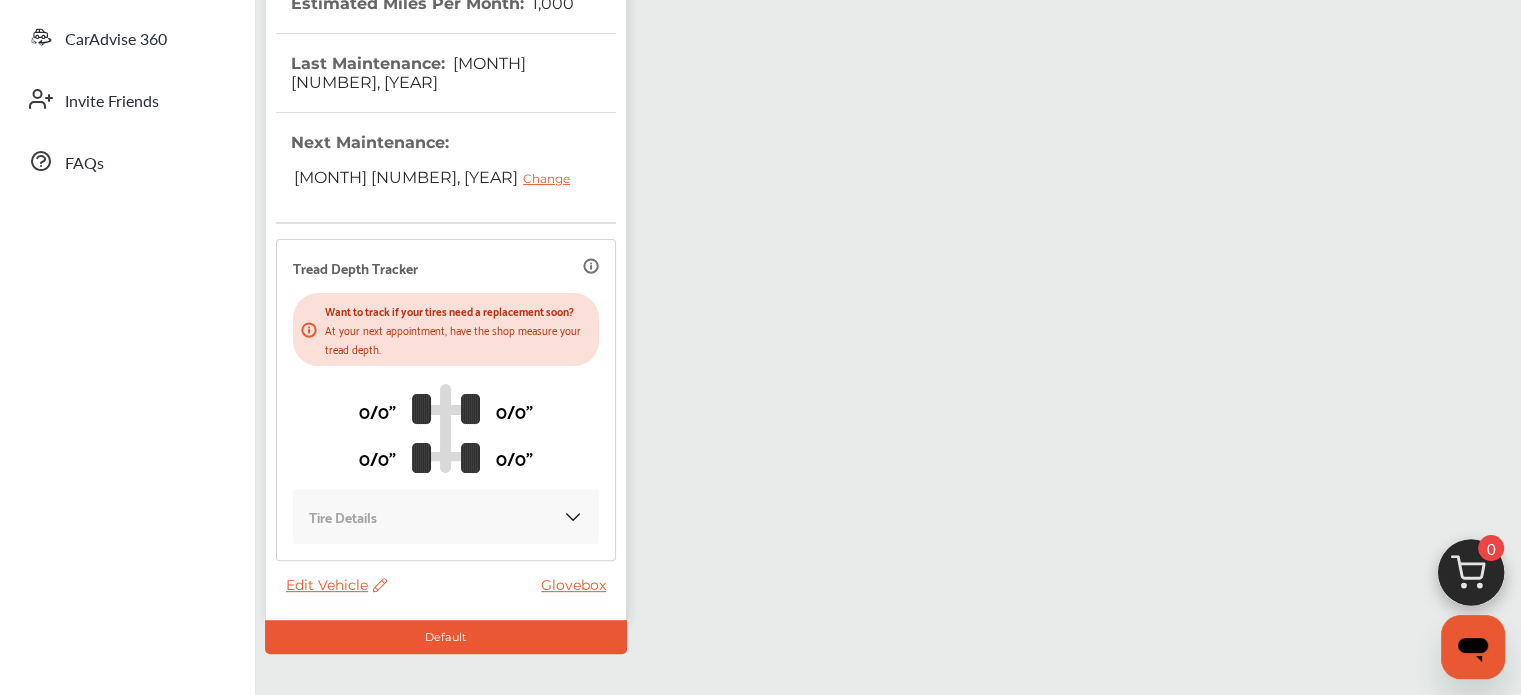 scroll, scrollTop: 496, scrollLeft: 0, axis: vertical 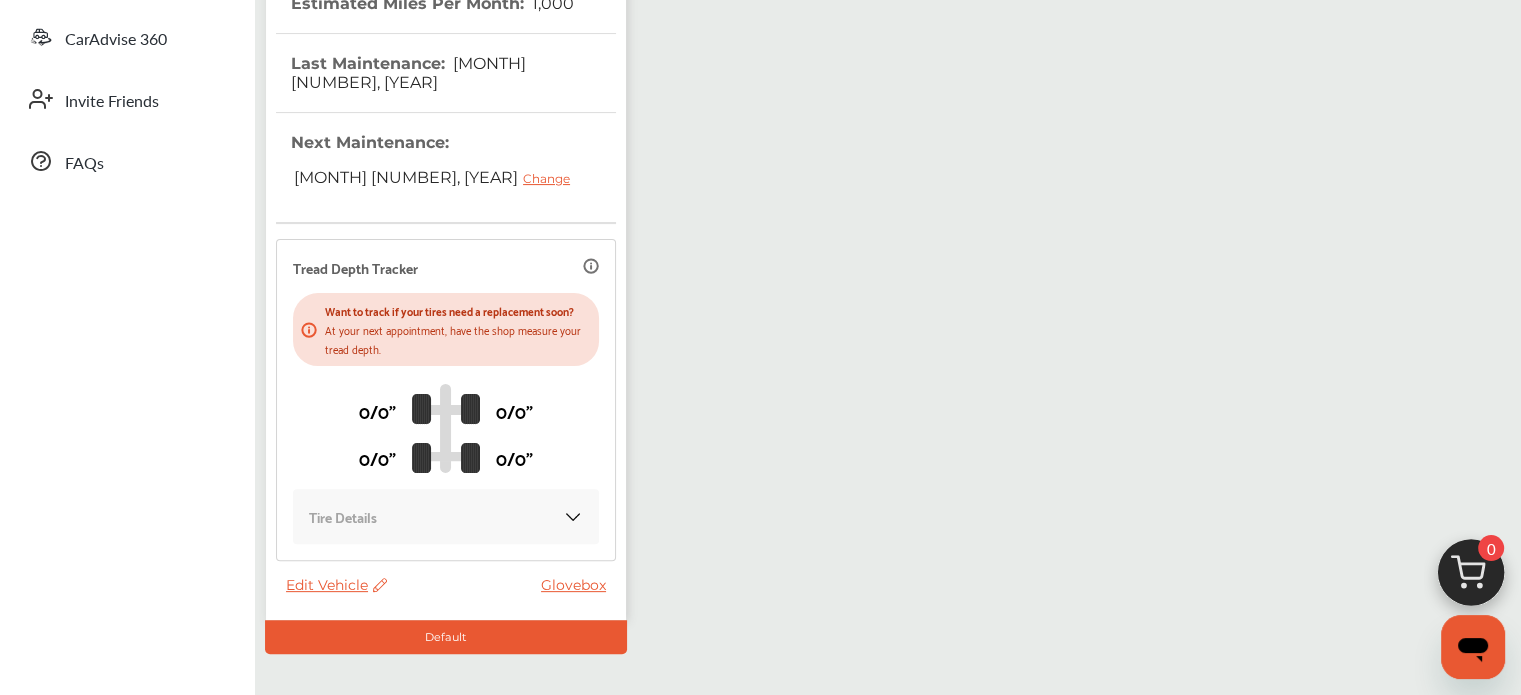 click on "Edit Vehicle" at bounding box center (336, 585) 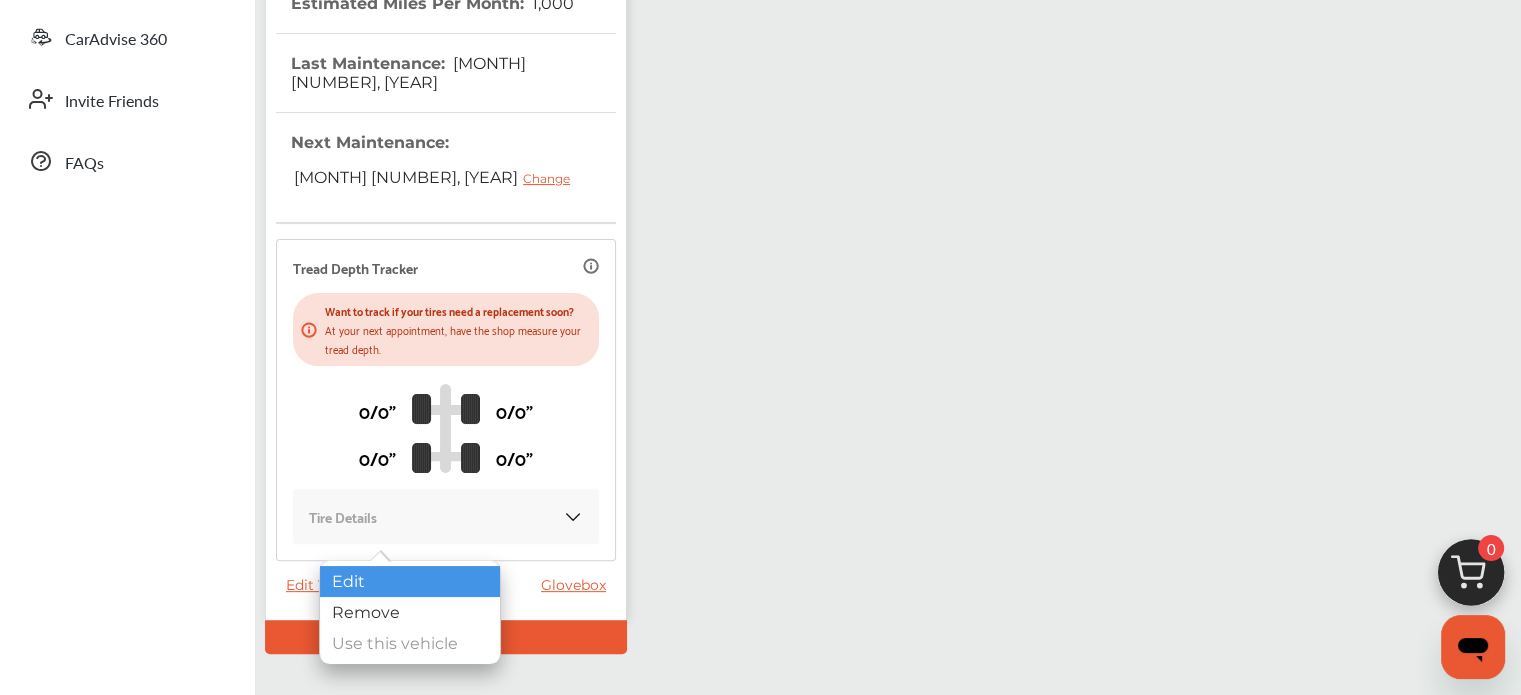 click on "Edit" at bounding box center (410, 581) 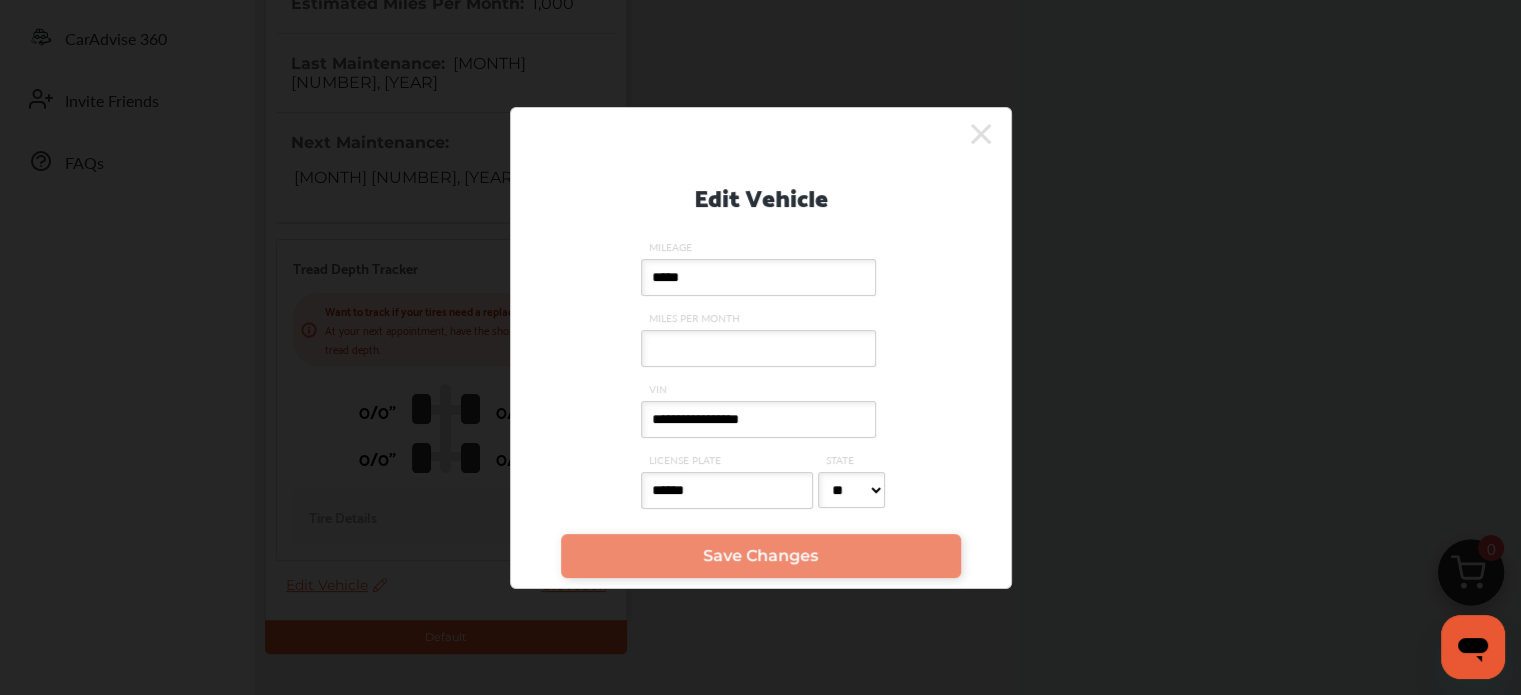 click on "**********" at bounding box center (758, 419) 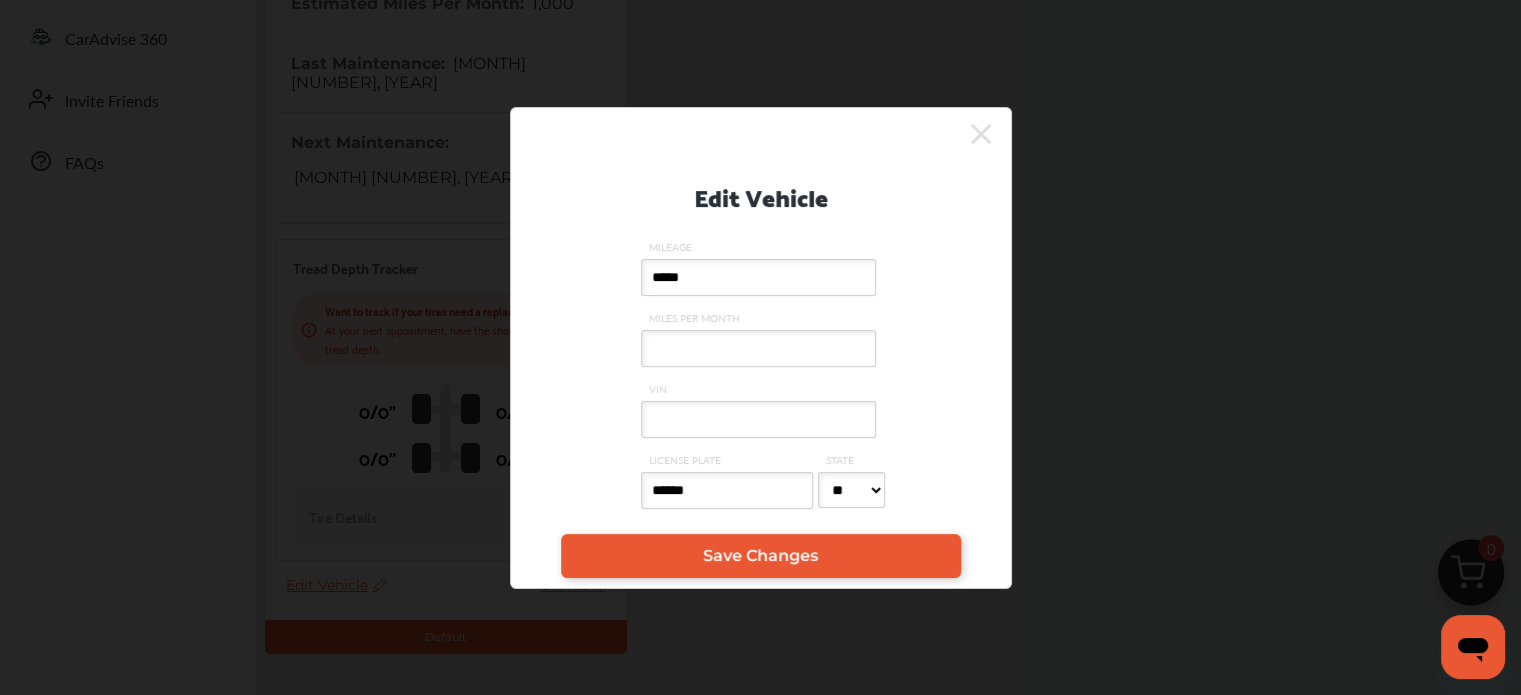 type 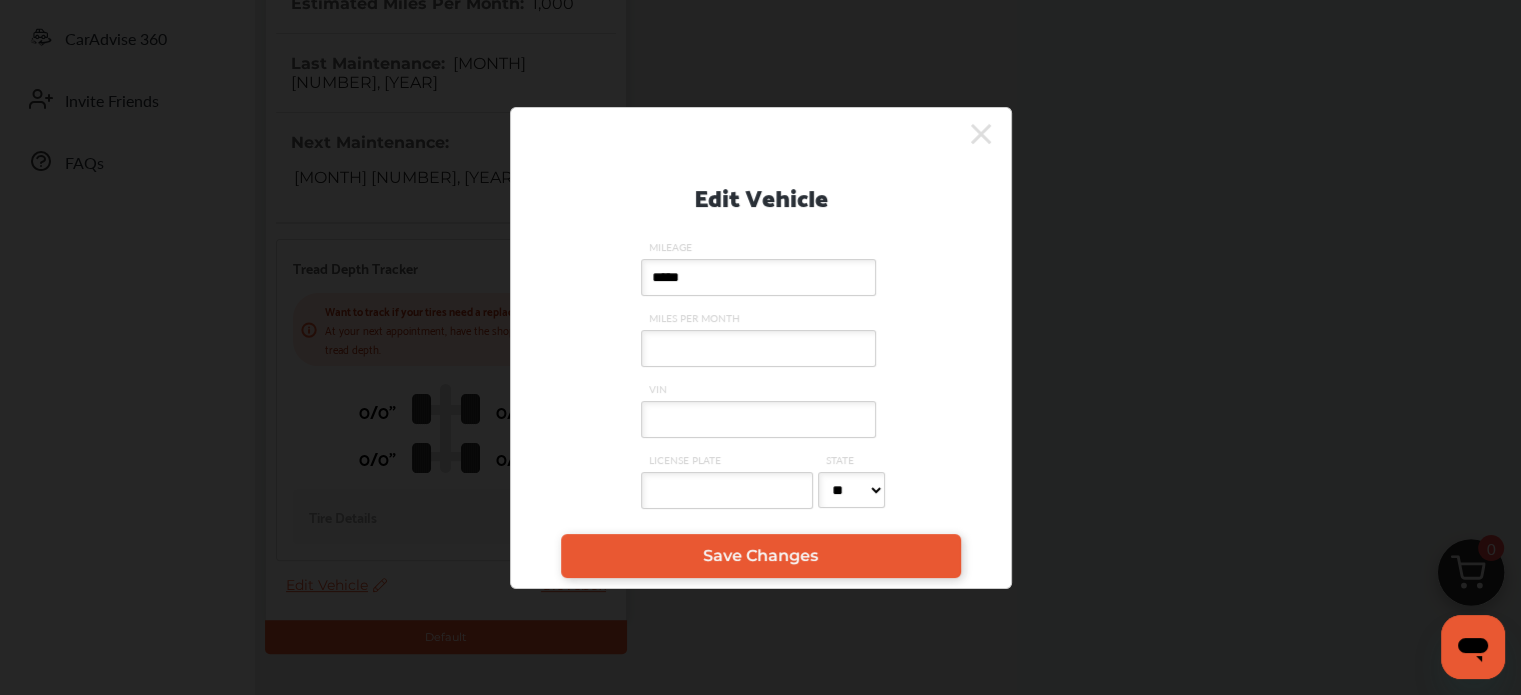 type 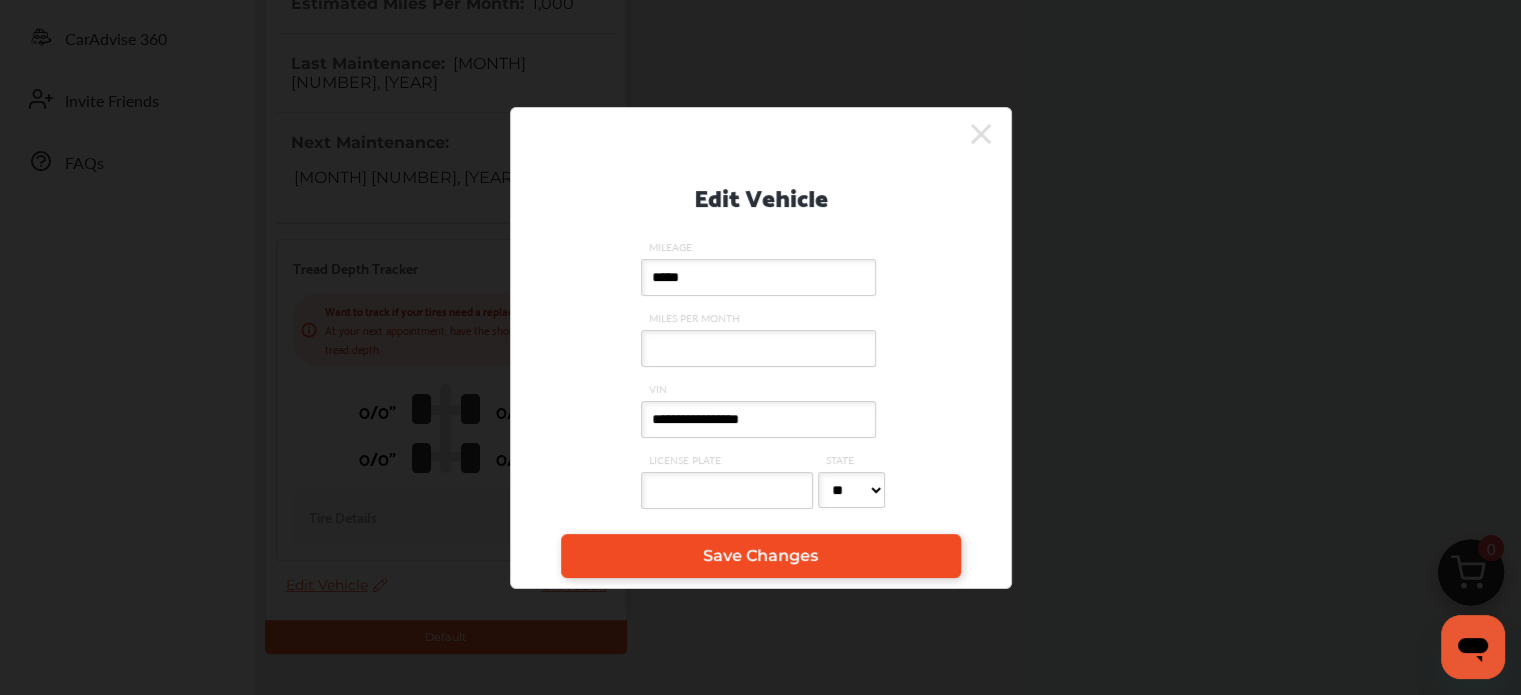 type on "**********" 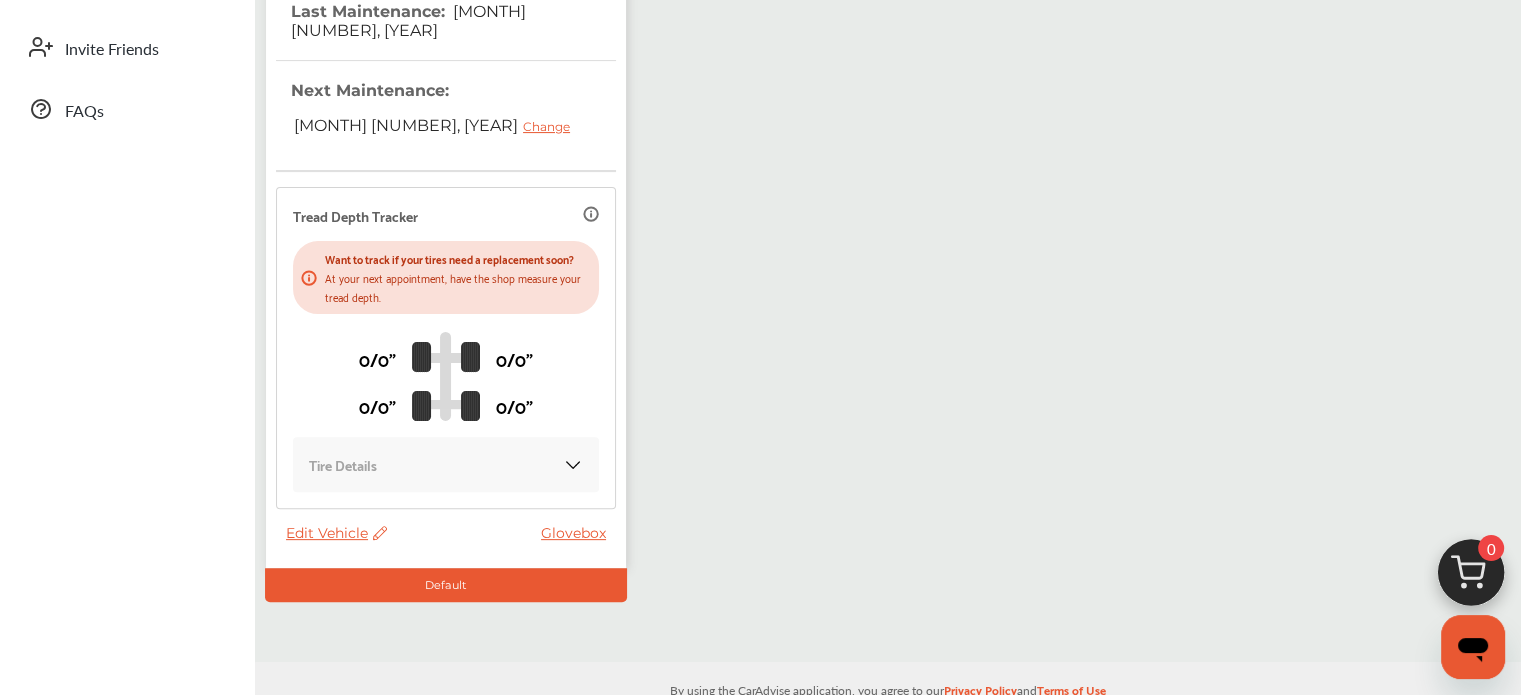 scroll, scrollTop: 566, scrollLeft: 0, axis: vertical 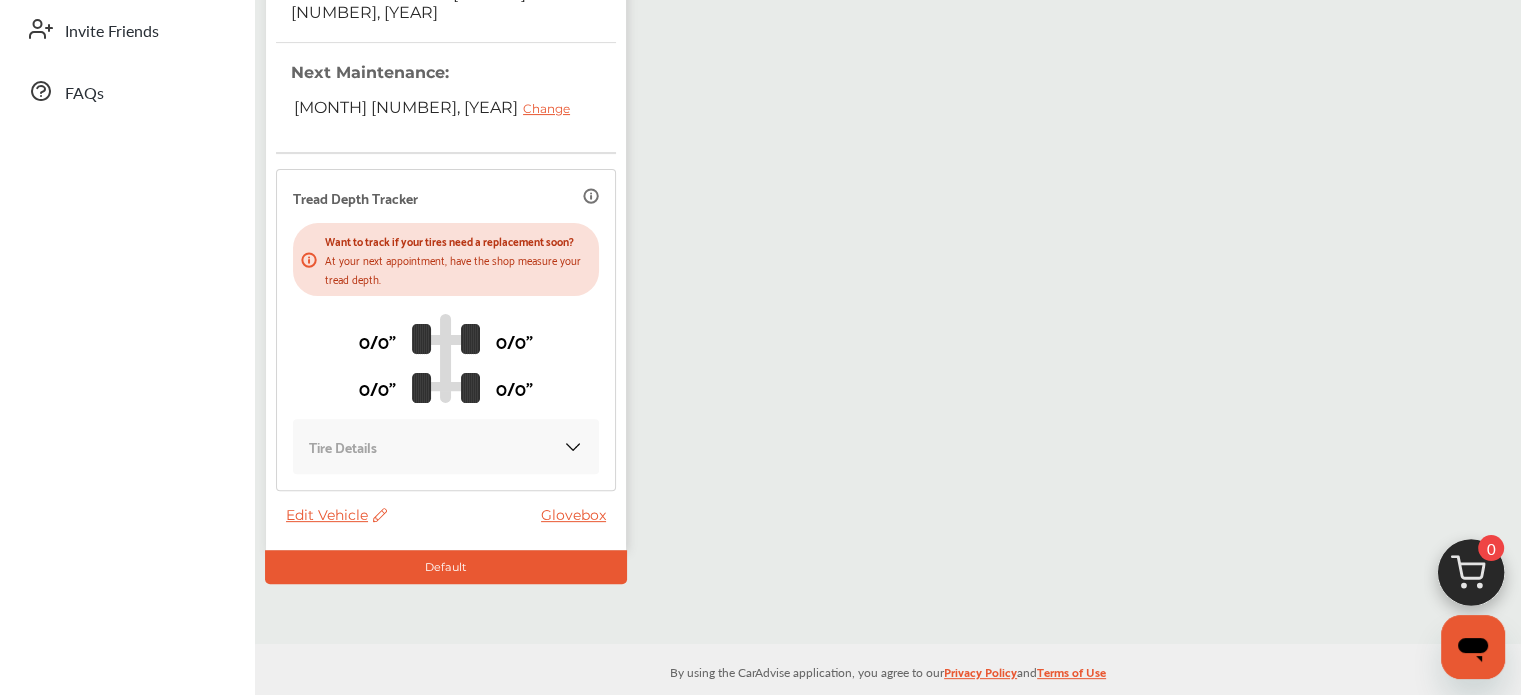 click on "Edit Vehicle" at bounding box center [336, 515] 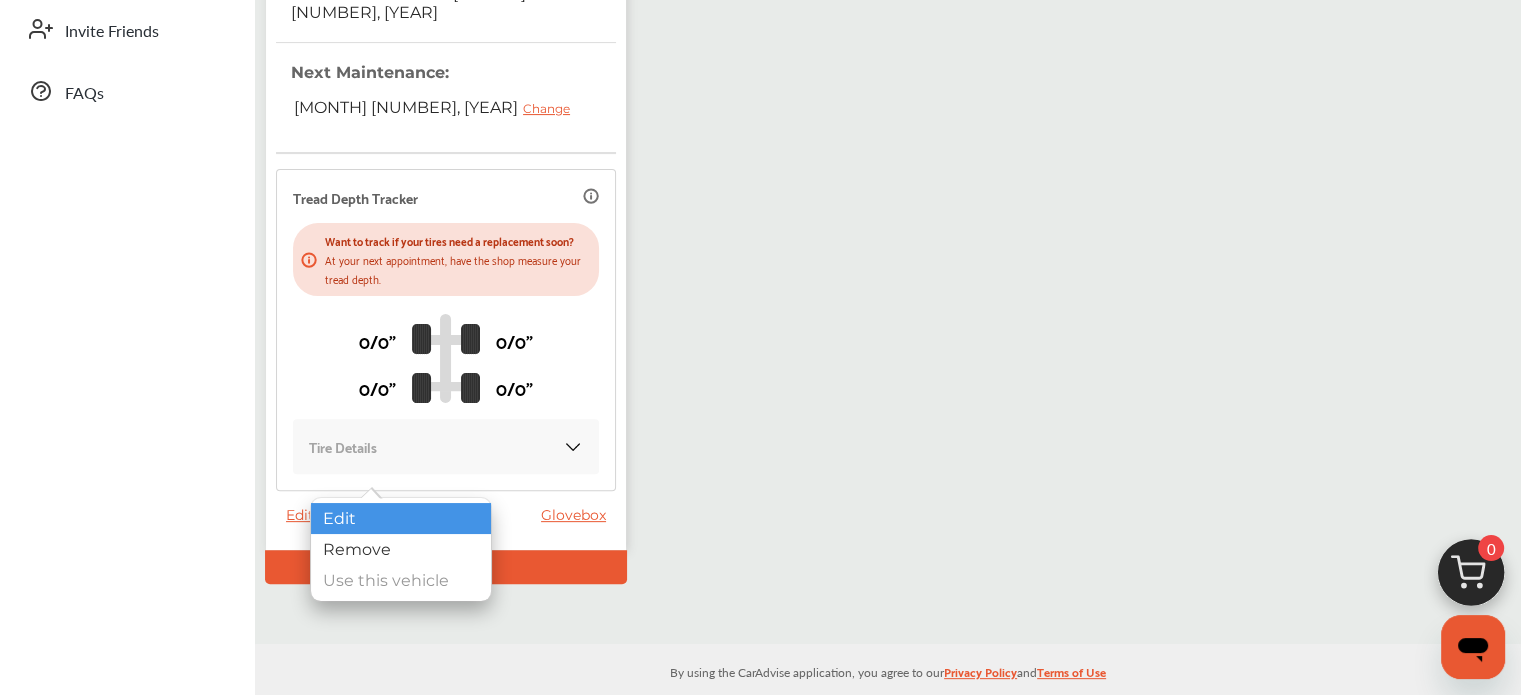 click on "Edit" at bounding box center [401, 518] 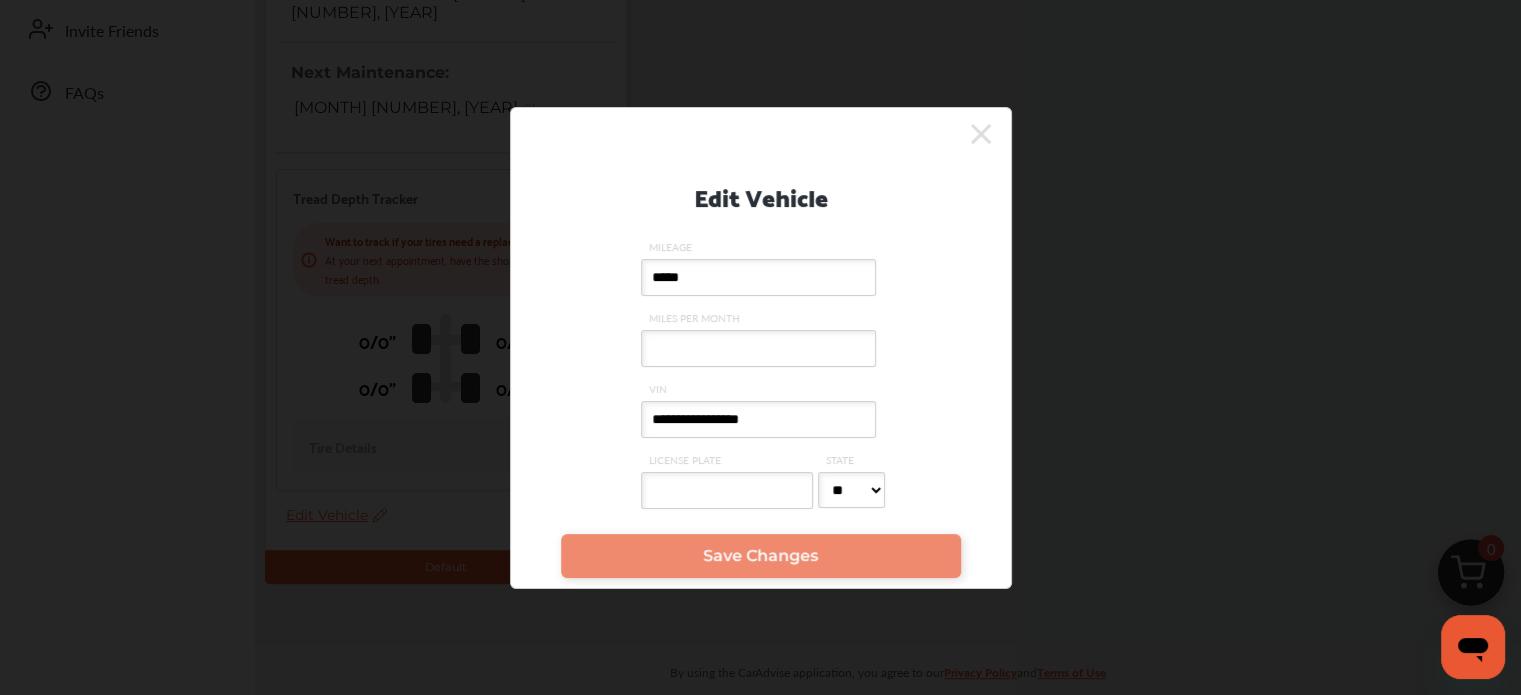 click on "**********" at bounding box center (758, 419) 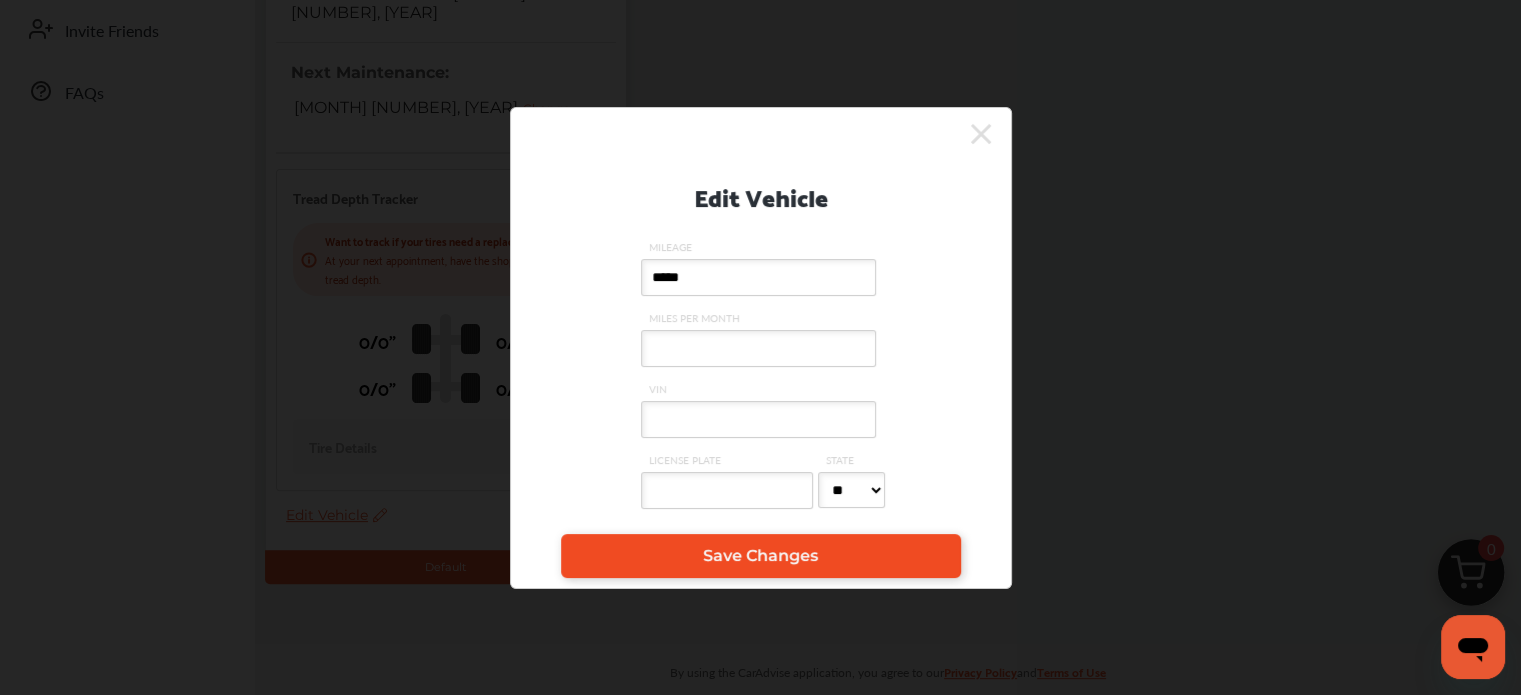 type 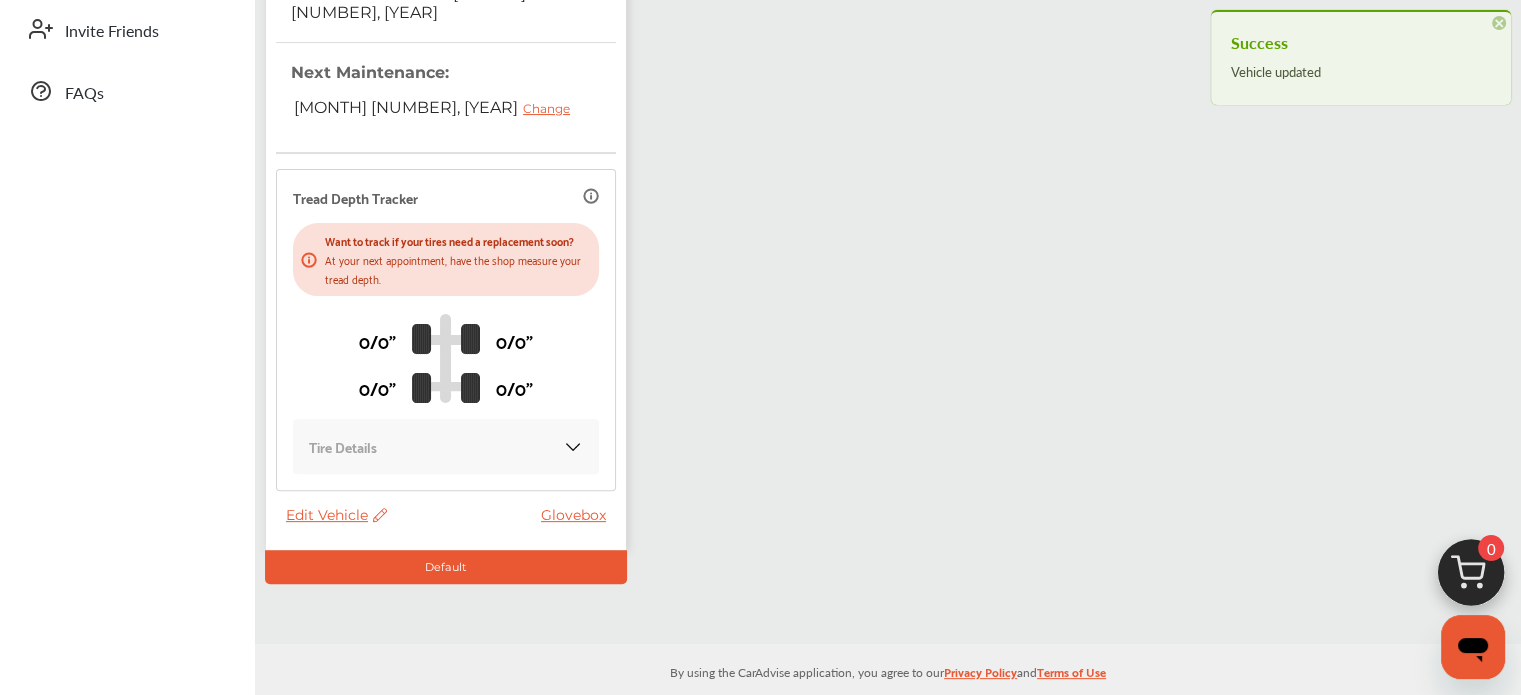 scroll, scrollTop: 98, scrollLeft: 0, axis: vertical 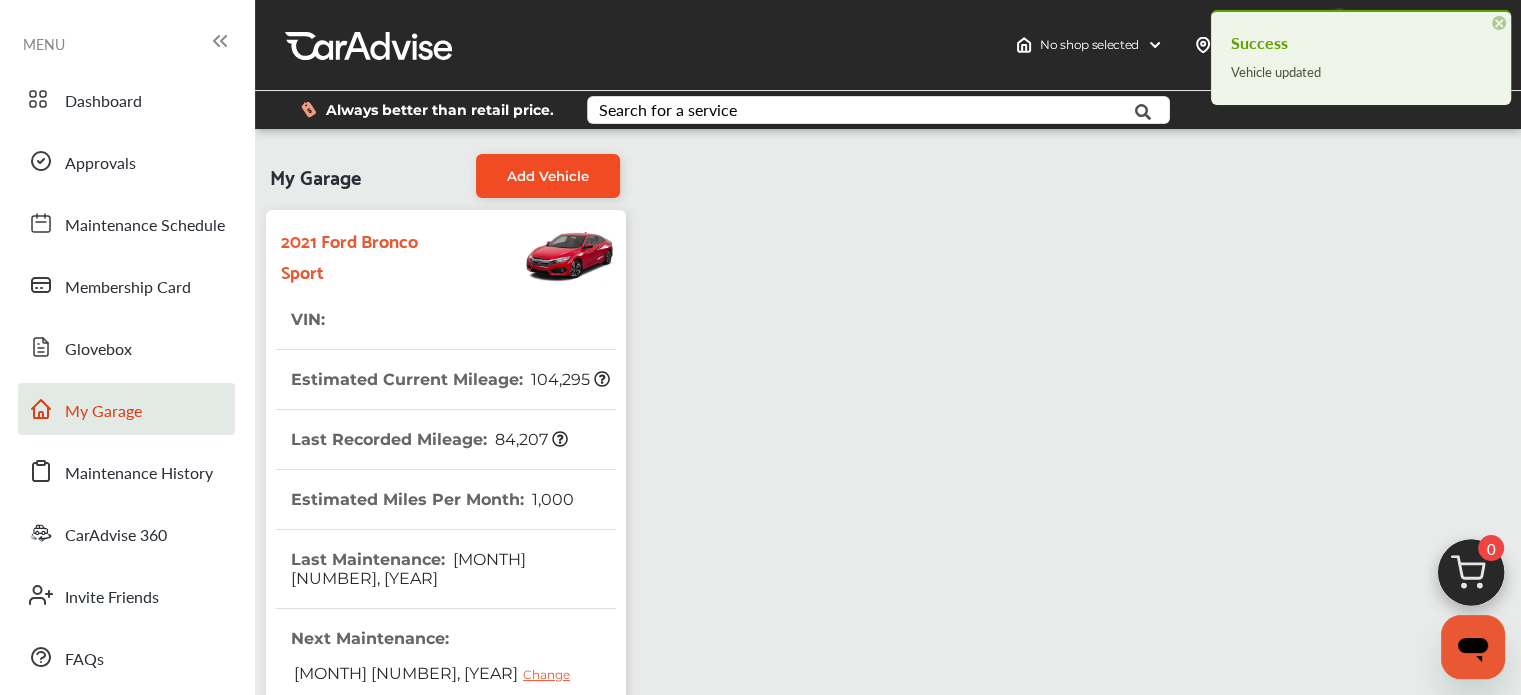 click on "Add Vehicle" at bounding box center [548, 176] 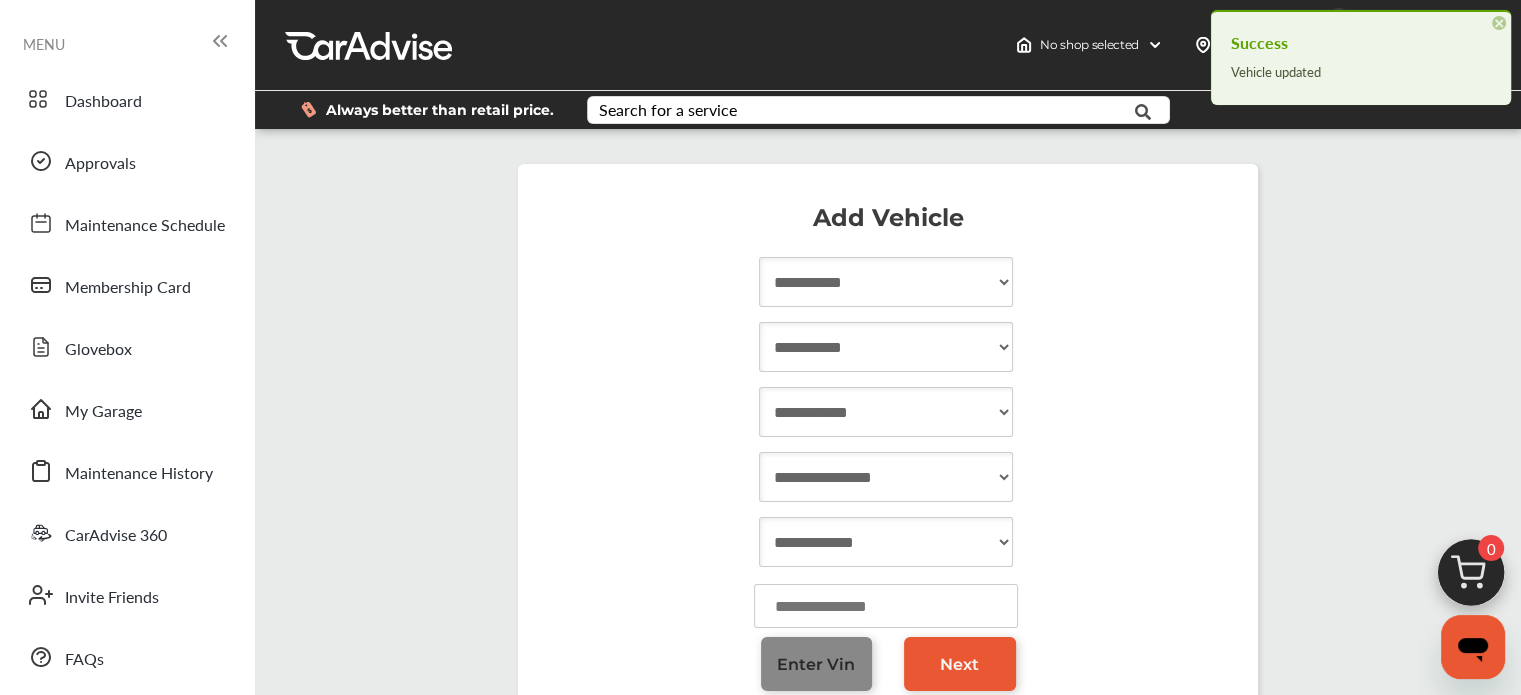 click on "Enter Vin" at bounding box center [817, 664] 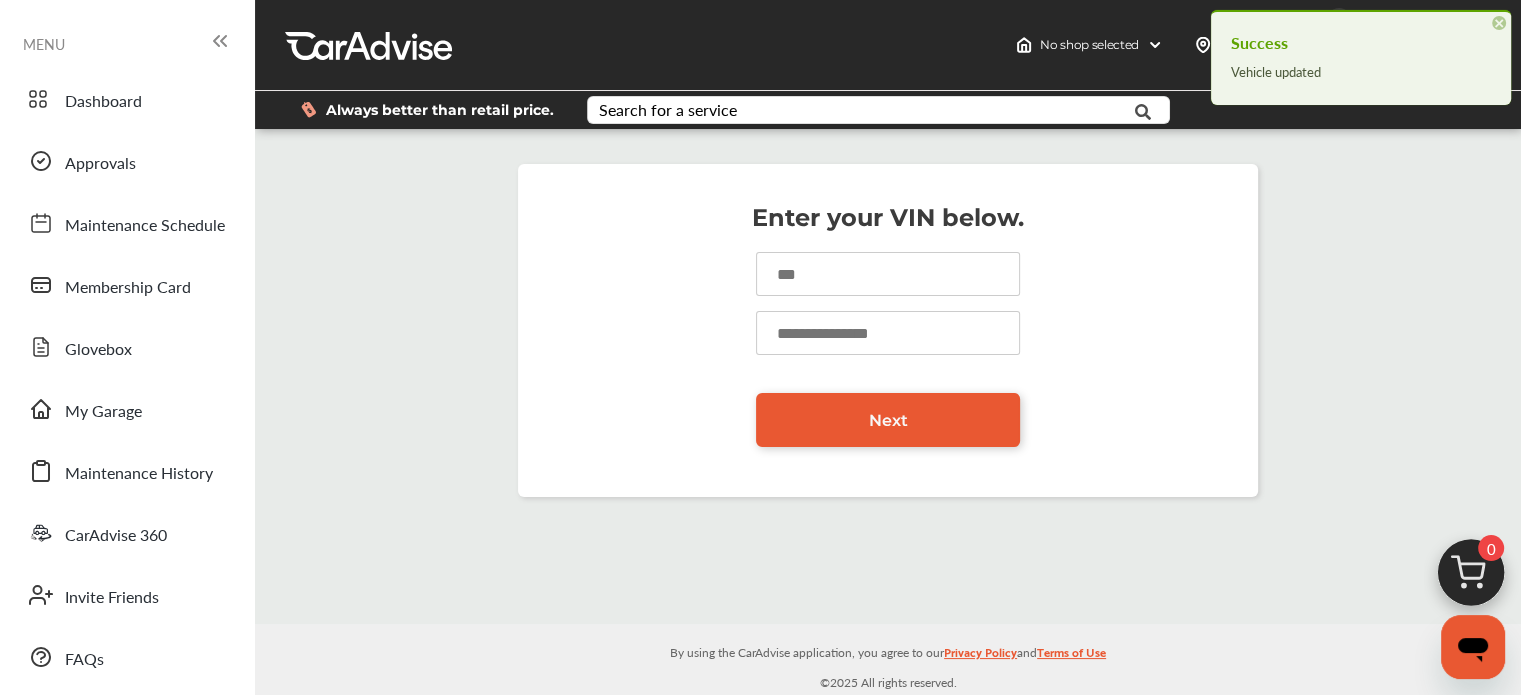 click at bounding box center (888, 274) 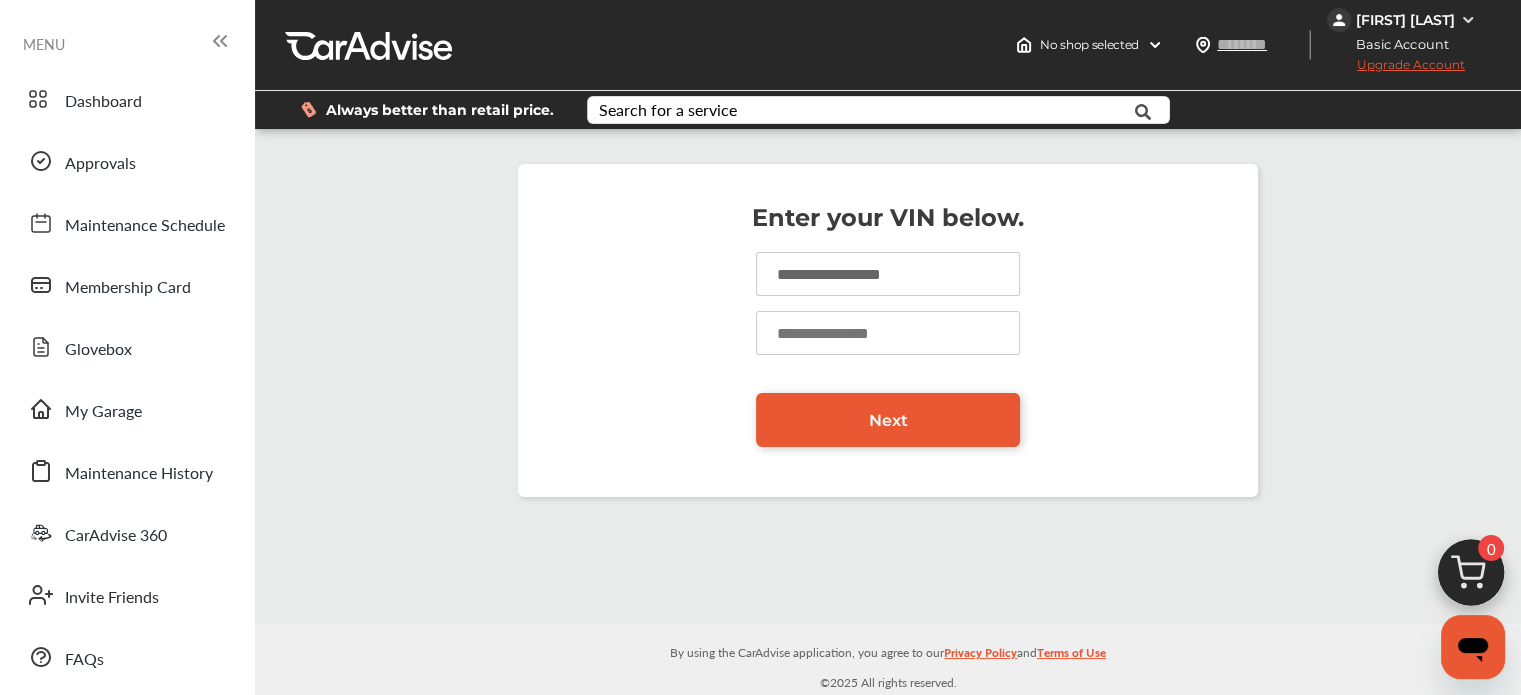 type on "**********" 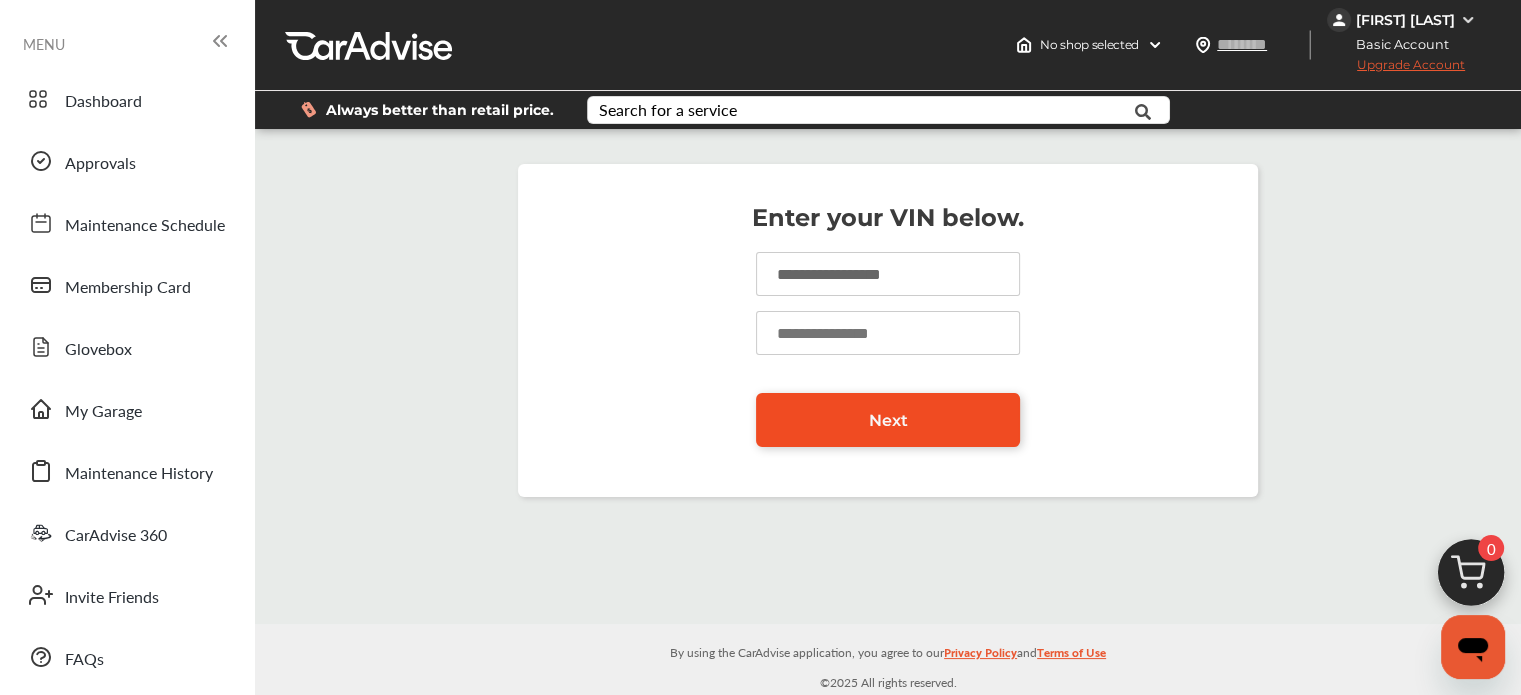 type on "*****" 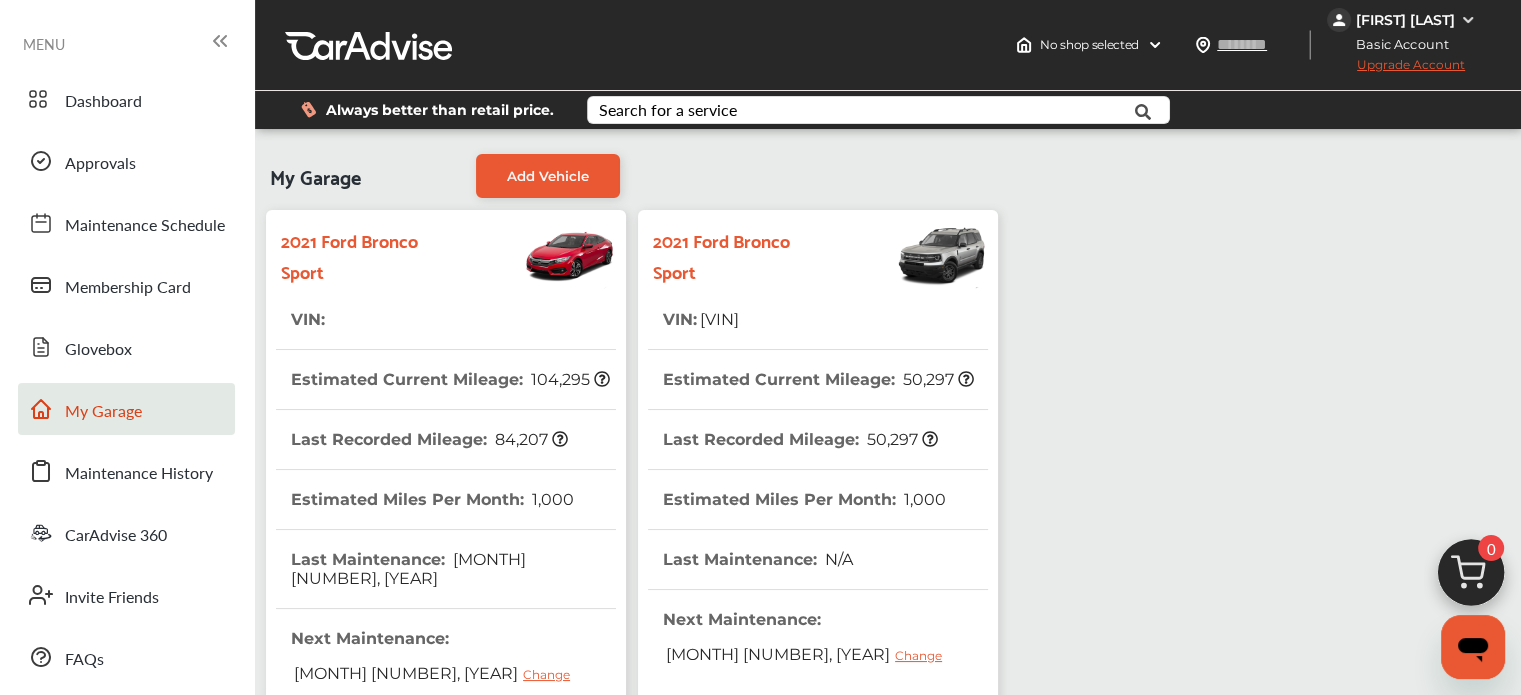 scroll, scrollTop: 566, scrollLeft: 0, axis: vertical 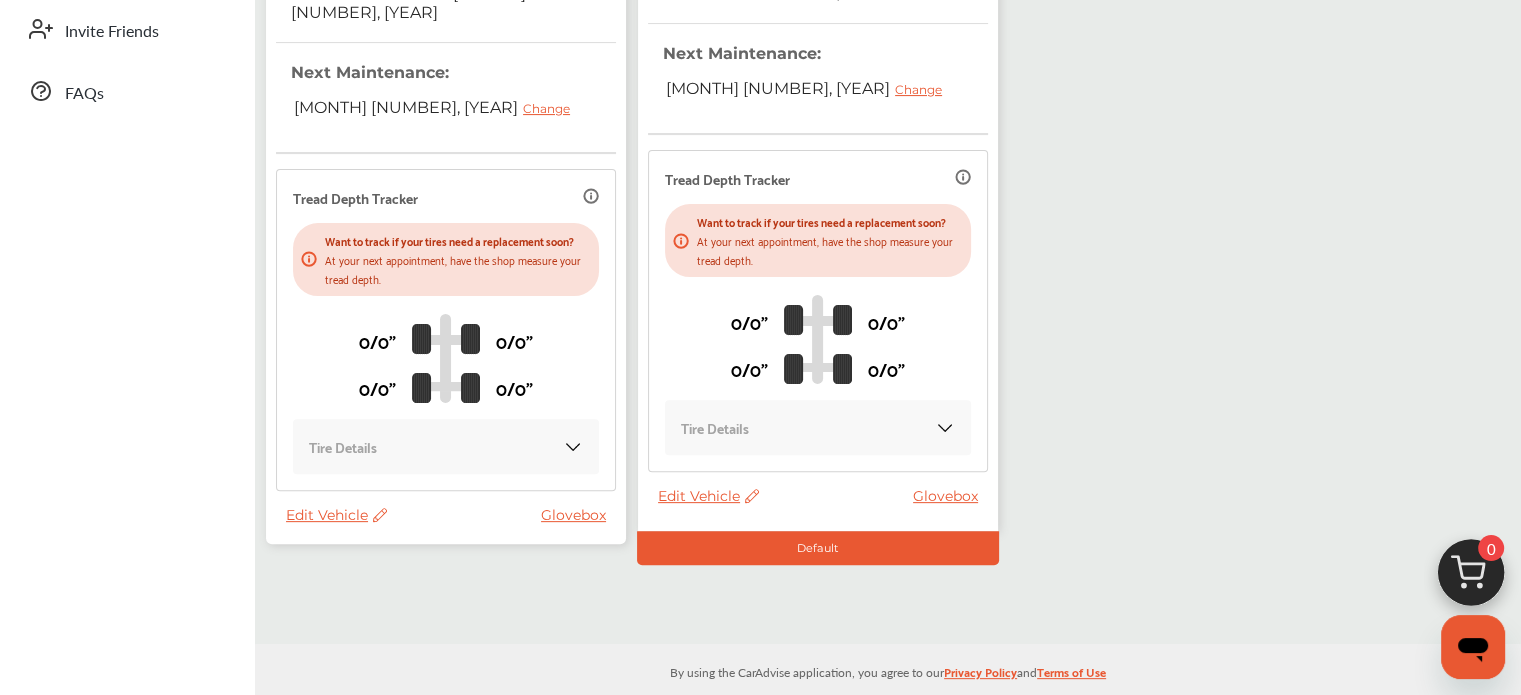click on "Edit Vehicle" at bounding box center [336, 515] 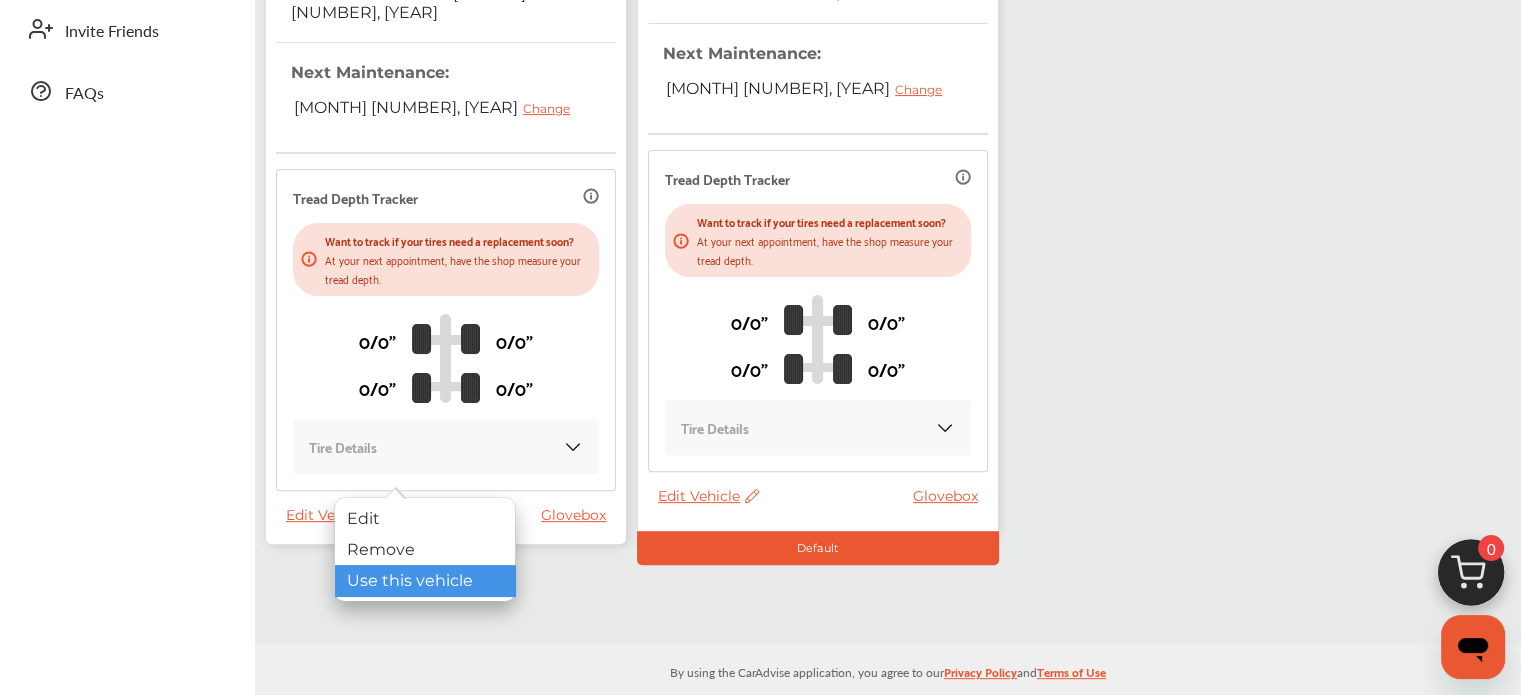 click on "Use this vehicle" at bounding box center (425, 580) 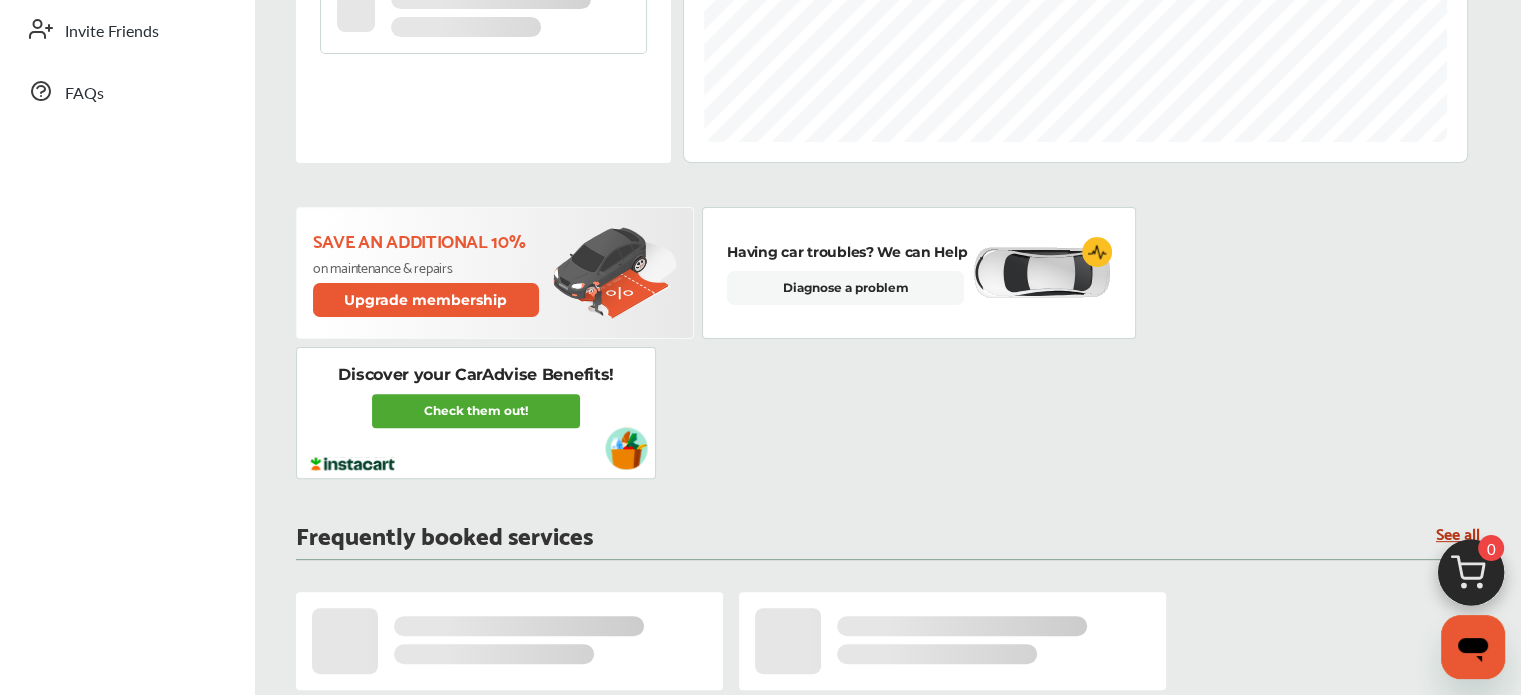 scroll, scrollTop: 0, scrollLeft: 0, axis: both 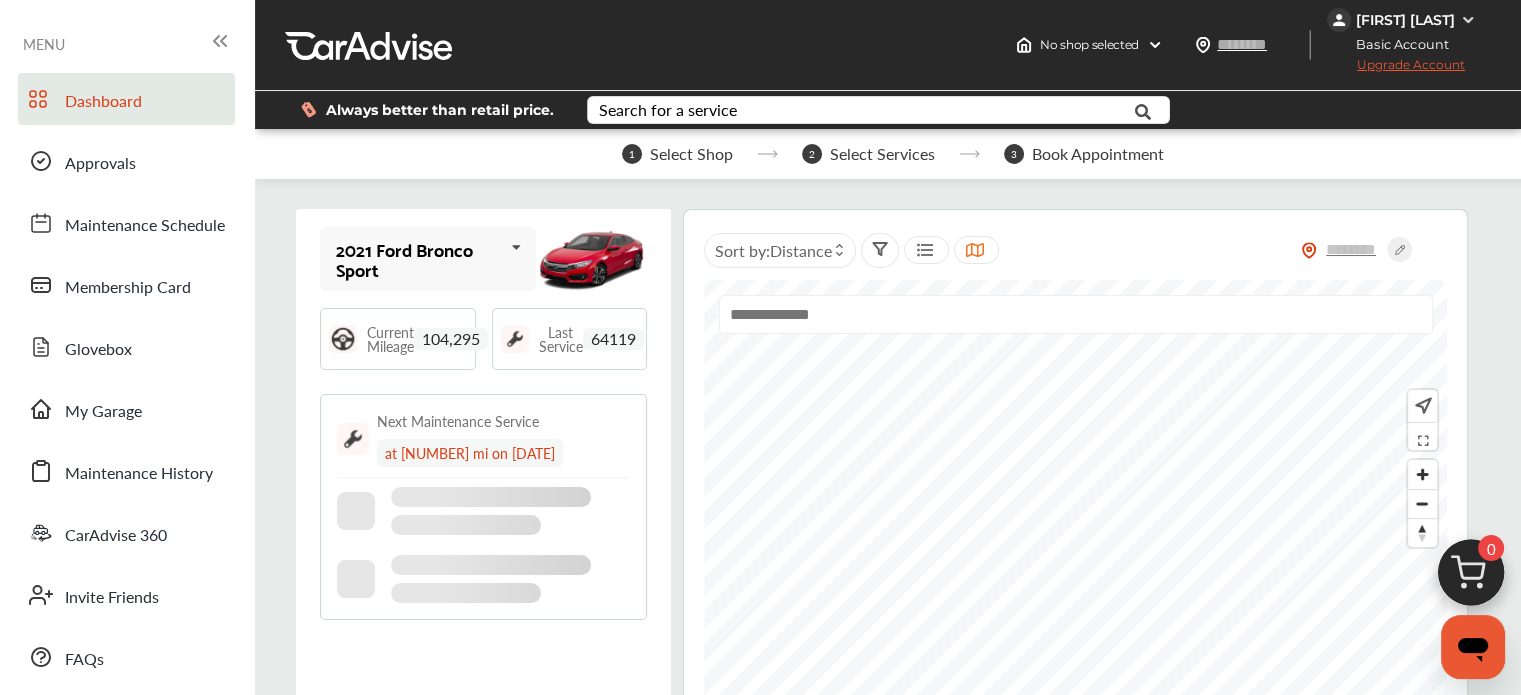 click at bounding box center (464, 579) 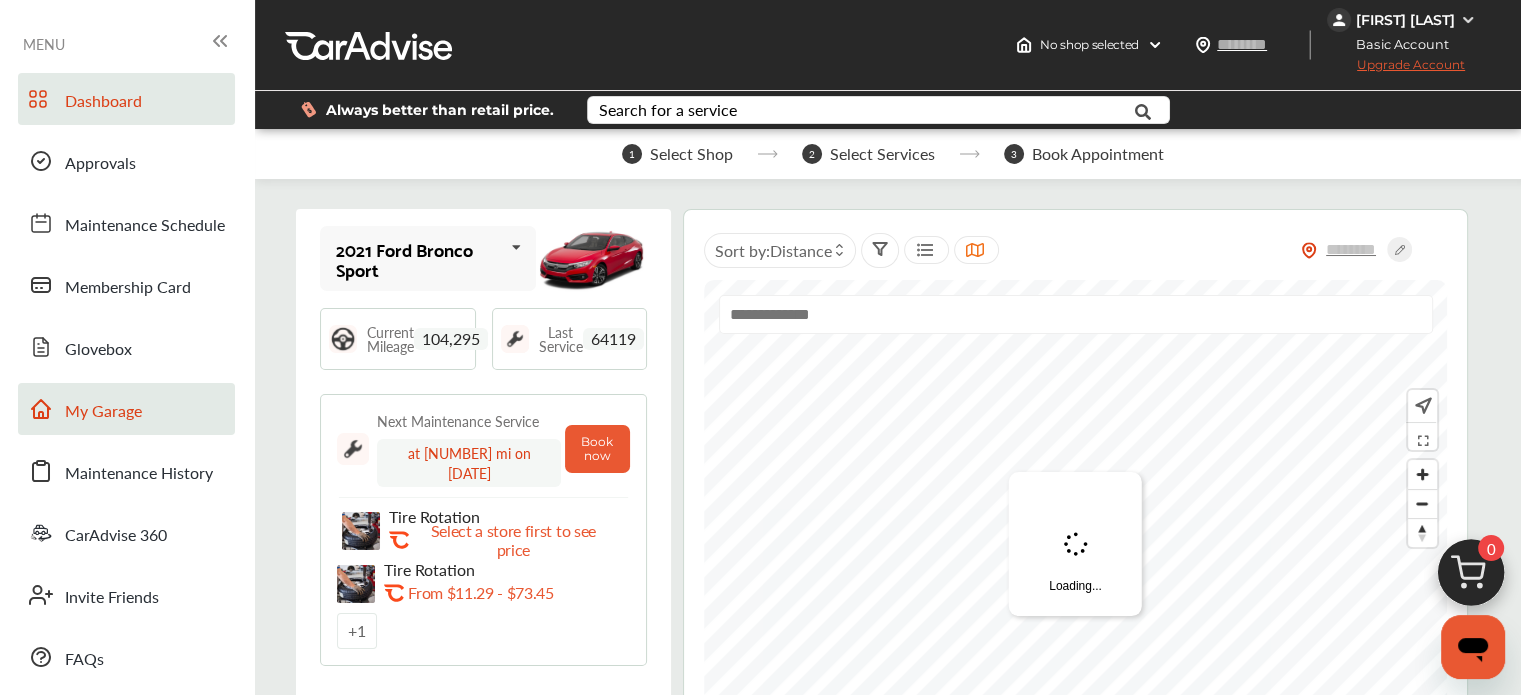 click on "My Garage" at bounding box center (126, 409) 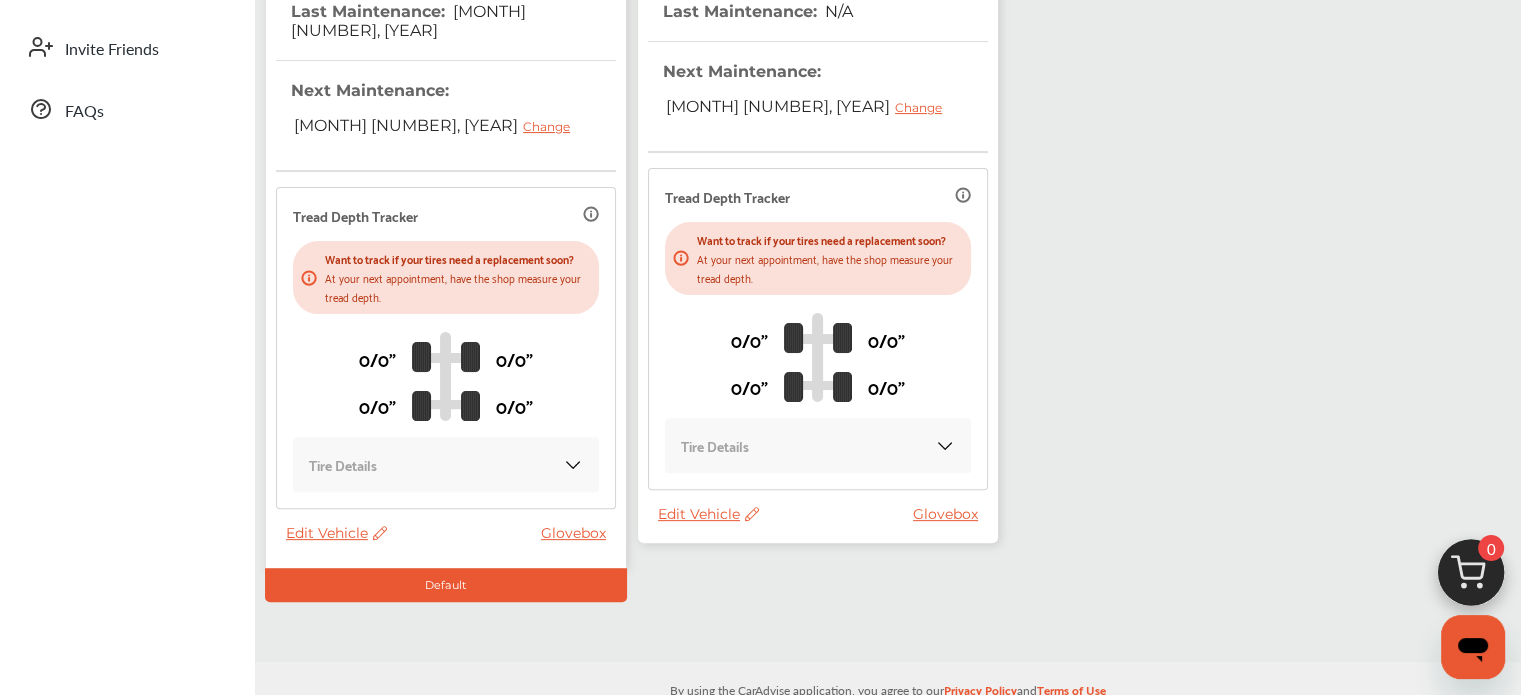 scroll, scrollTop: 566, scrollLeft: 0, axis: vertical 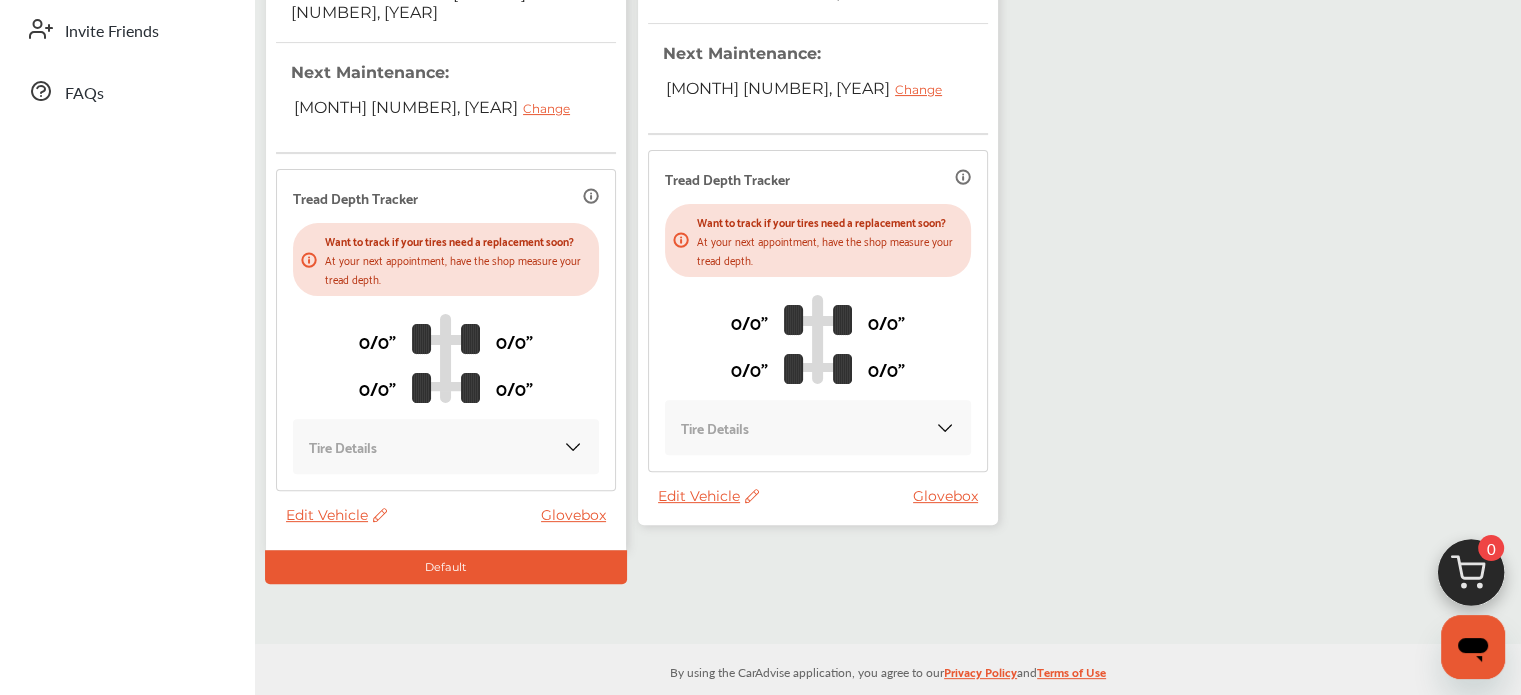 click on "Edit Vehicle" at bounding box center [708, 496] 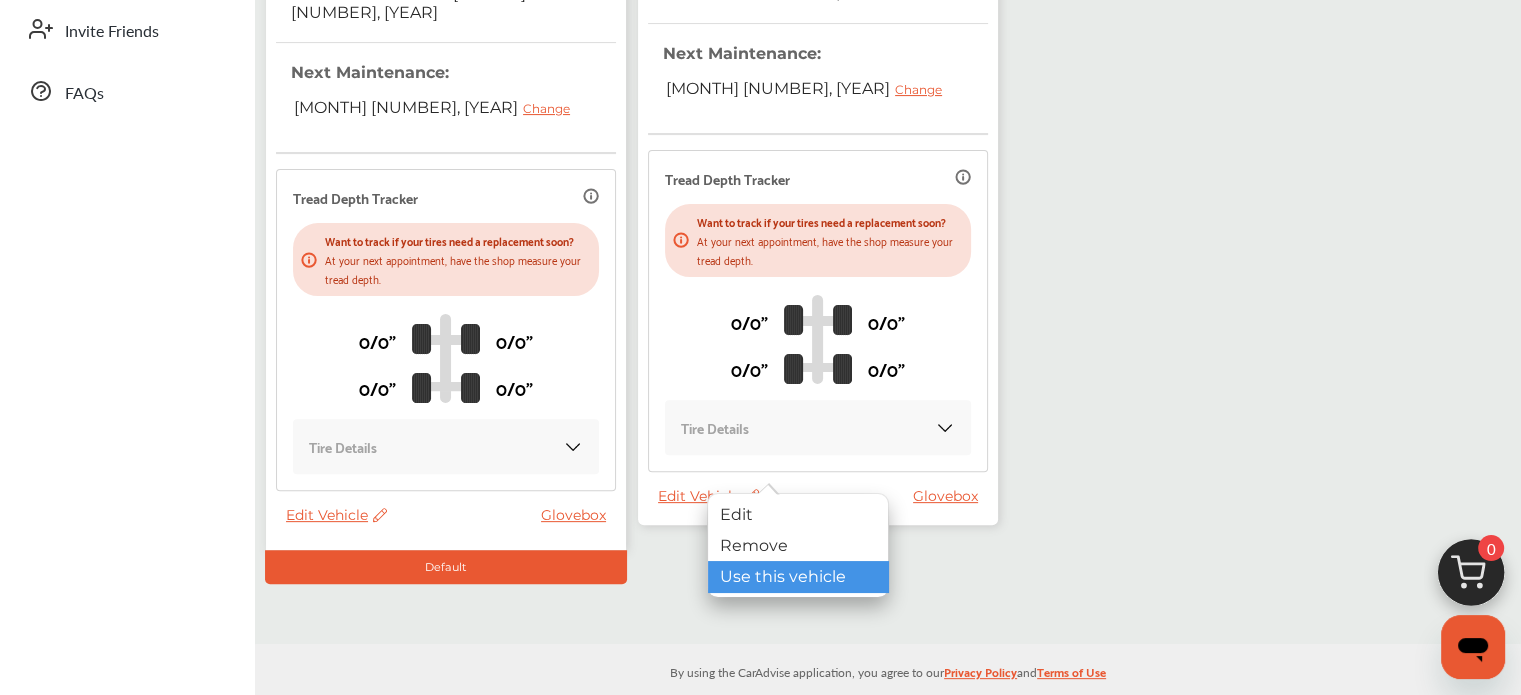 click on "Use this vehicle" at bounding box center (798, 576) 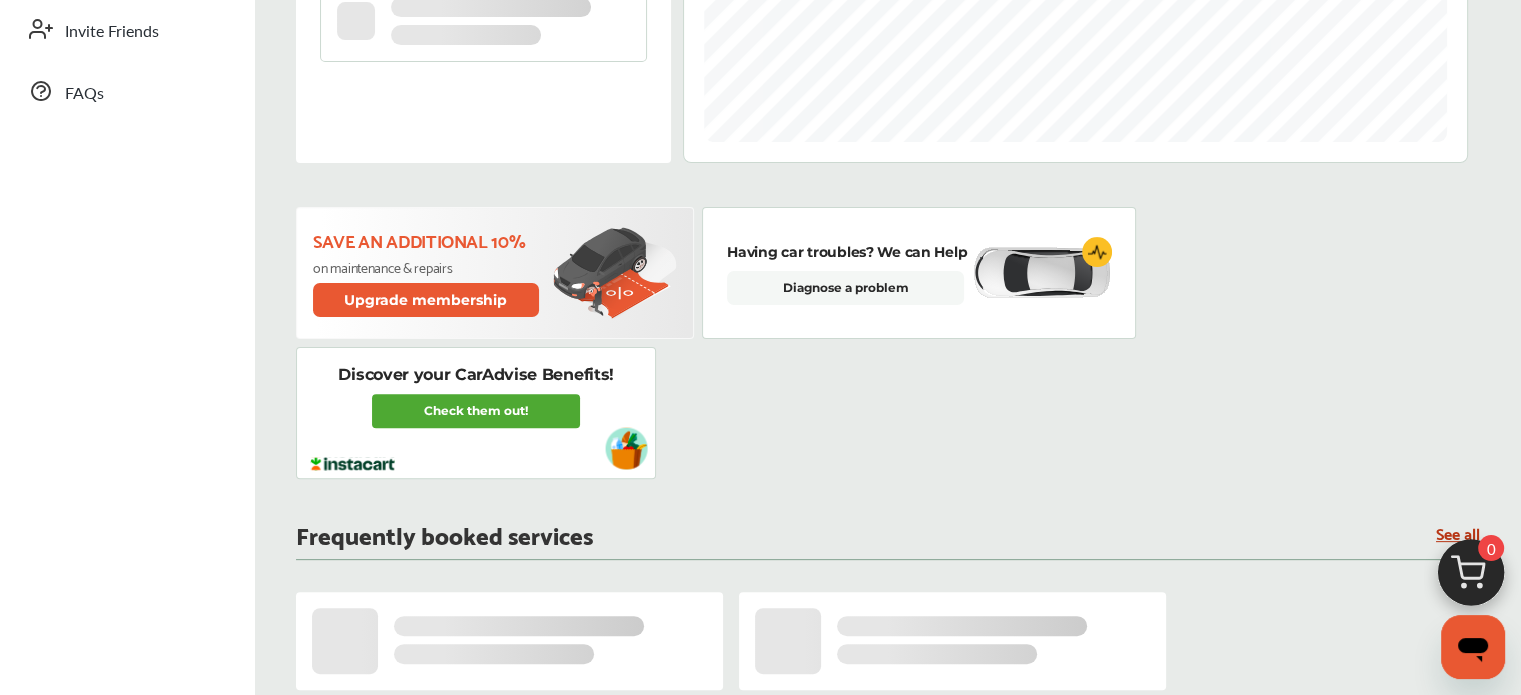 scroll, scrollTop: 0, scrollLeft: 0, axis: both 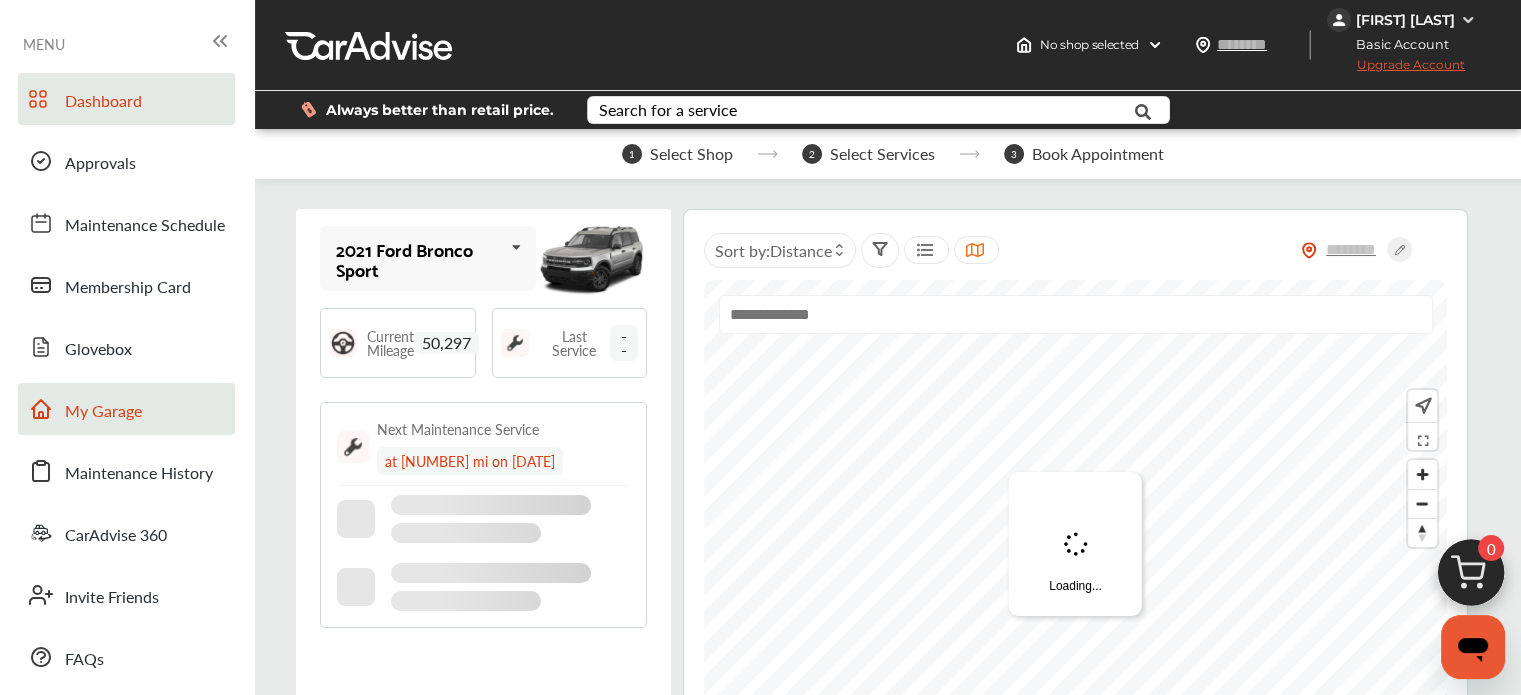 click on "My Garage" at bounding box center (103, 412) 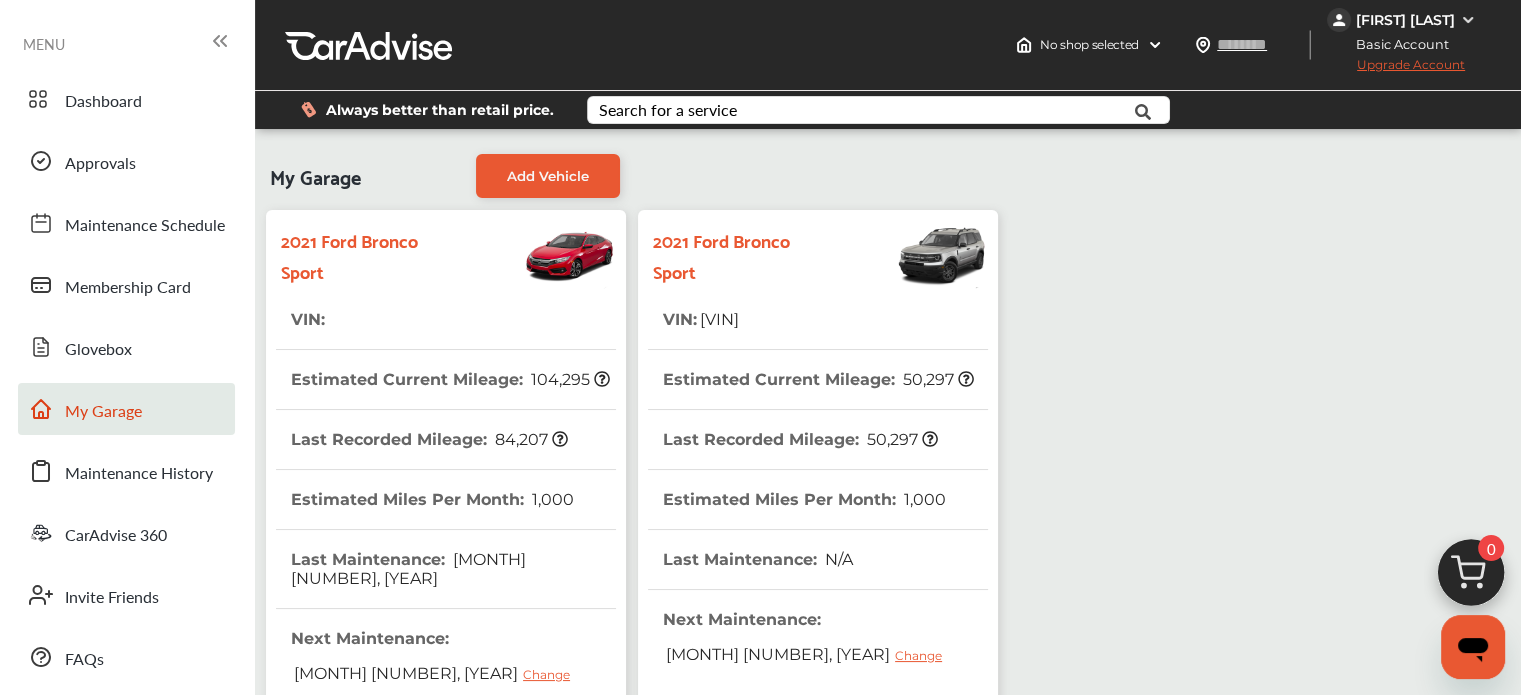 scroll, scrollTop: 566, scrollLeft: 0, axis: vertical 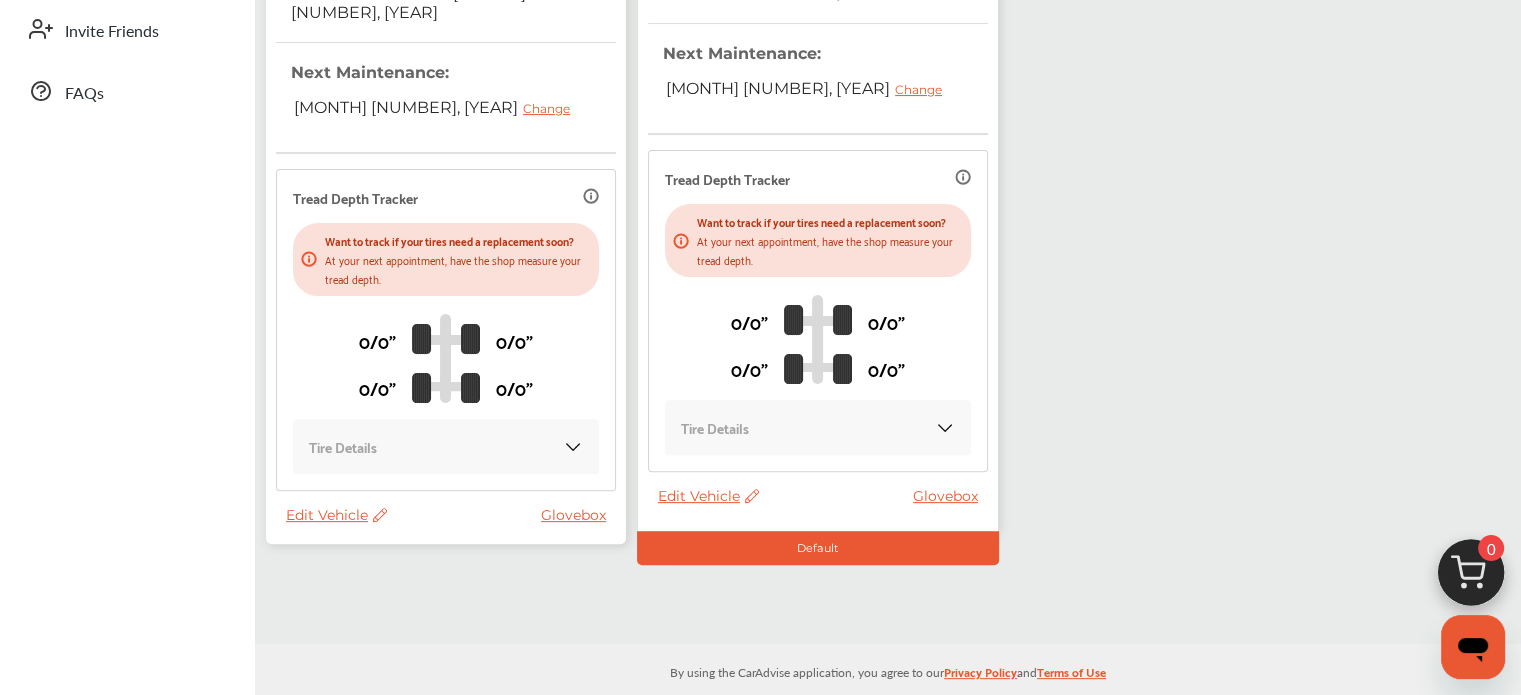 click on "Edit Vehicle" at bounding box center [336, 515] 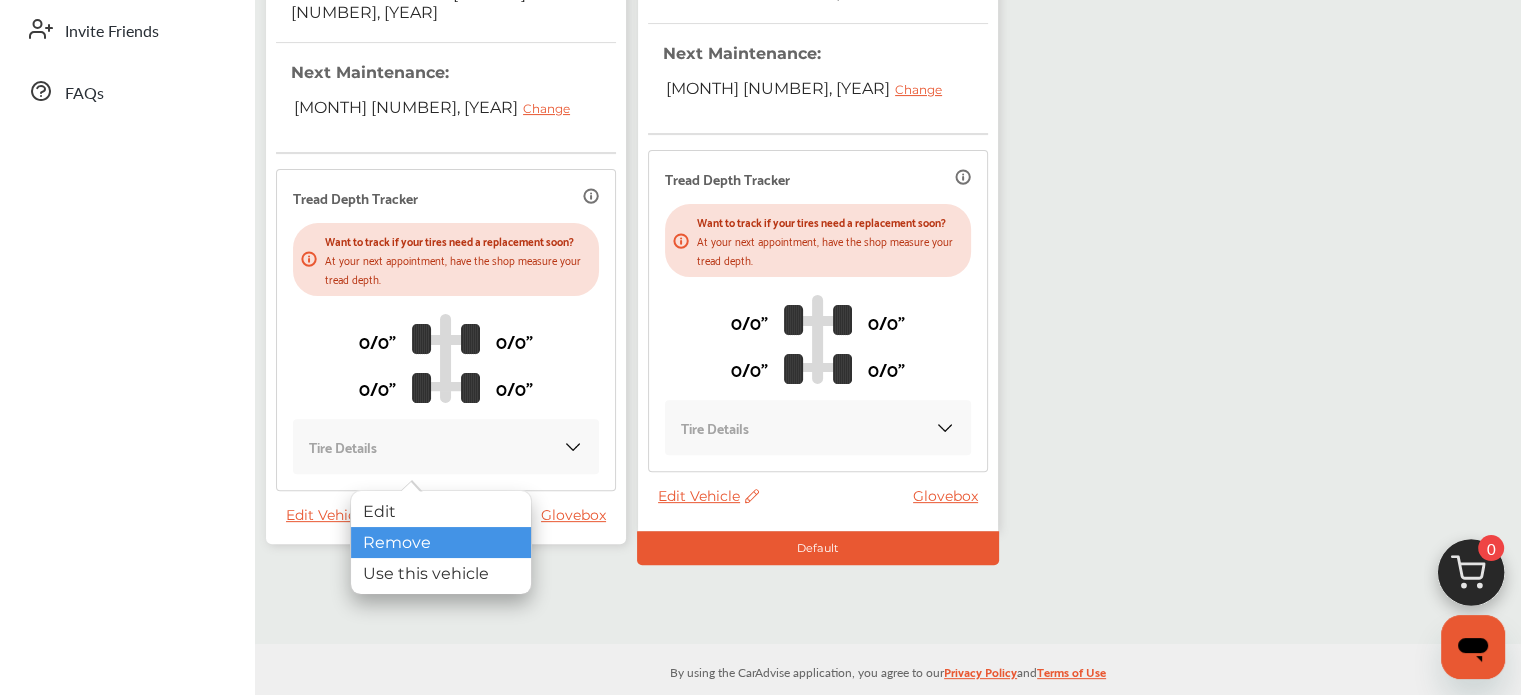 click on "Remove" at bounding box center (441, 542) 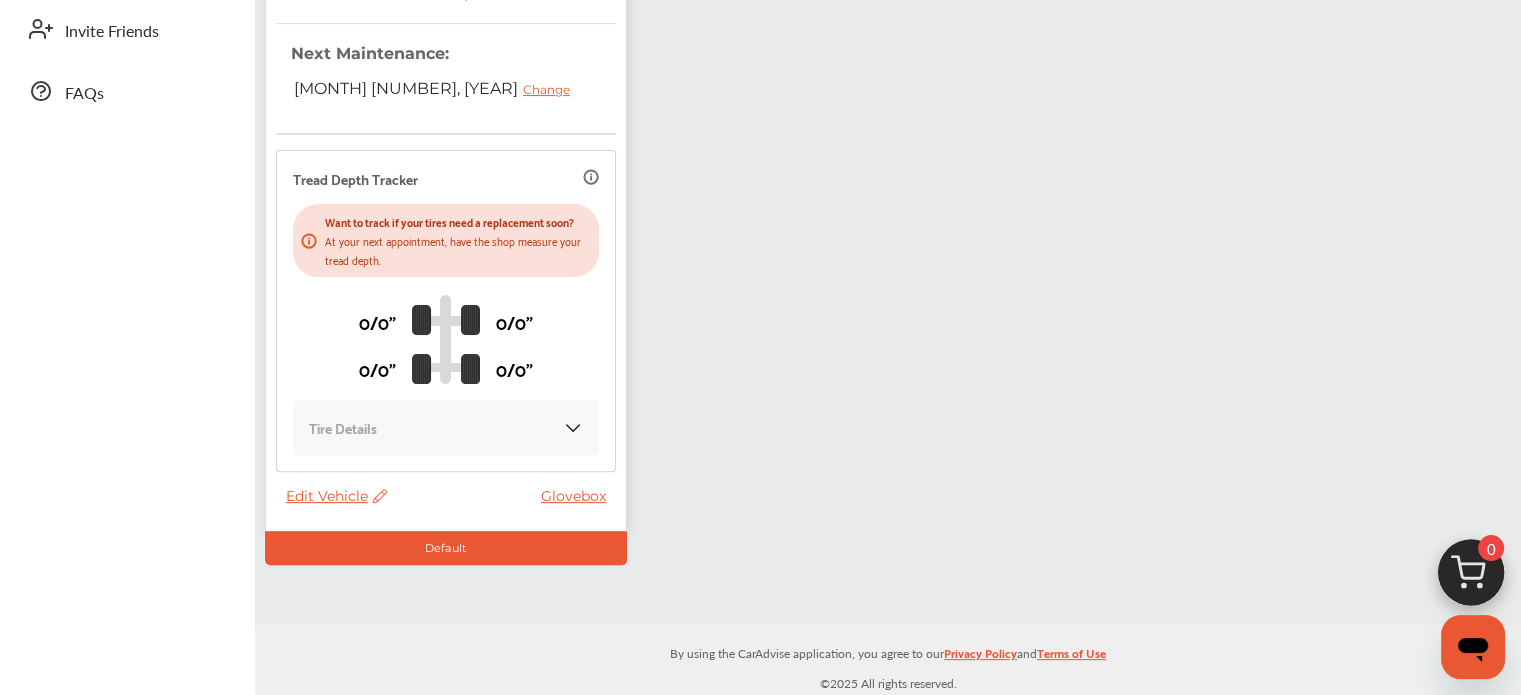 scroll, scrollTop: 0, scrollLeft: 0, axis: both 